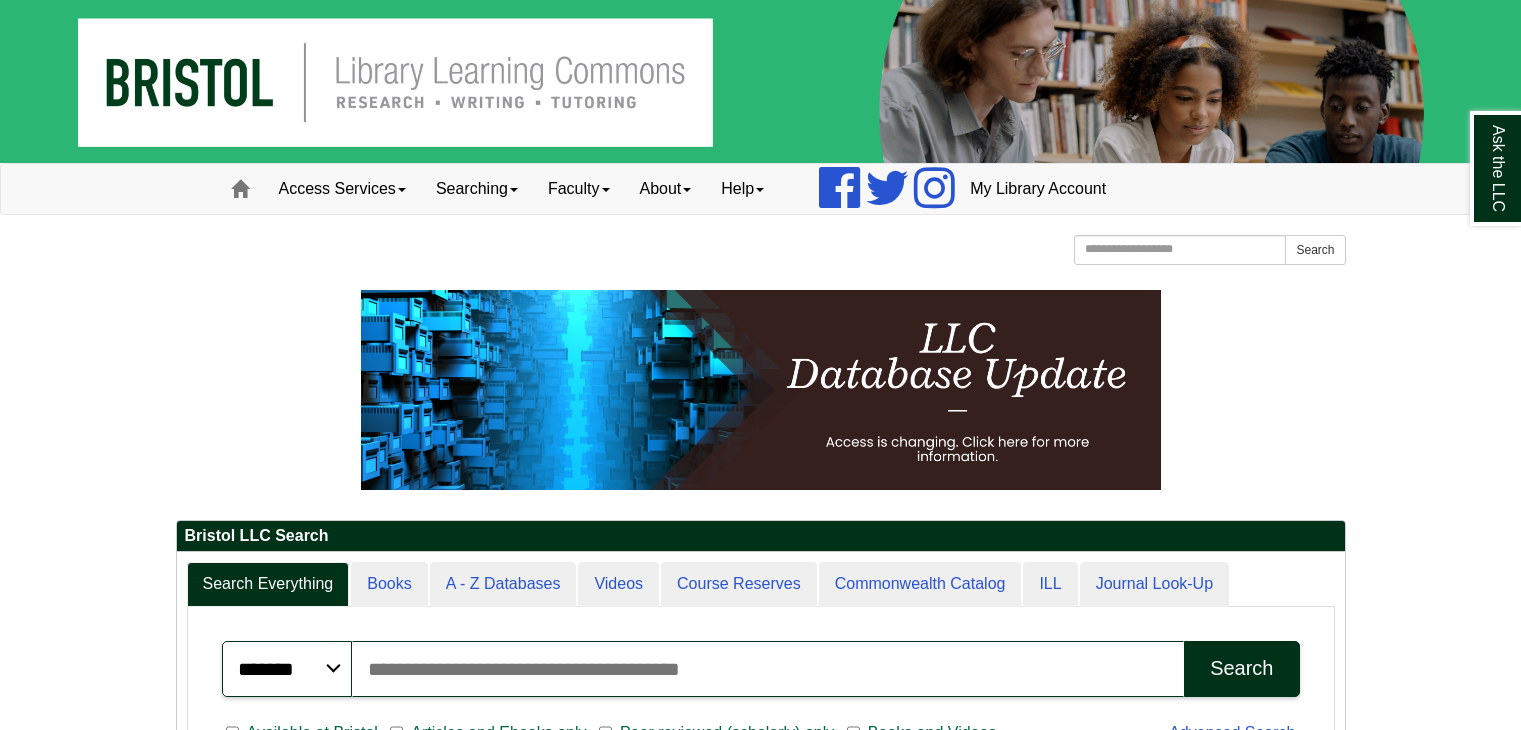 scroll, scrollTop: 0, scrollLeft: 0, axis: both 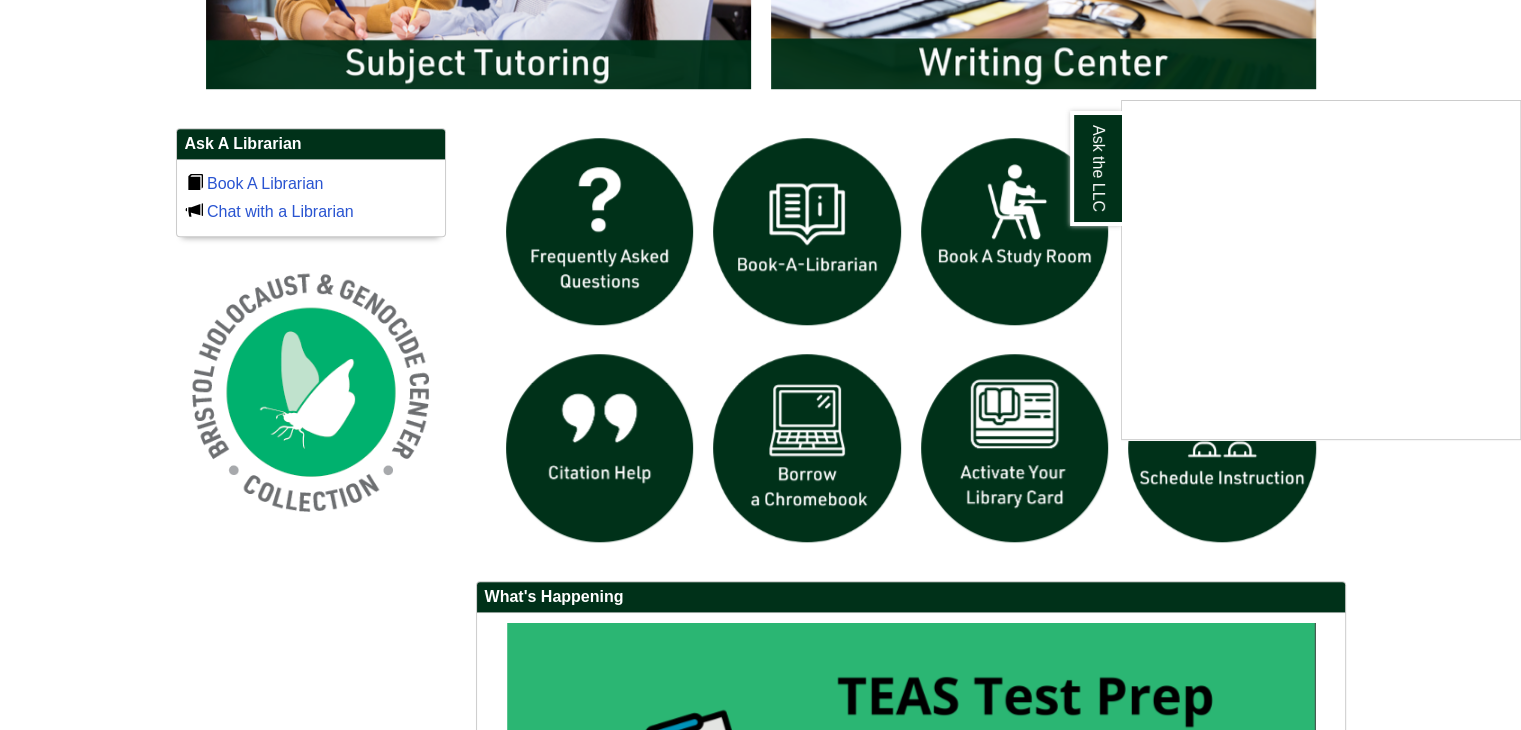 click at bounding box center [760, 365] 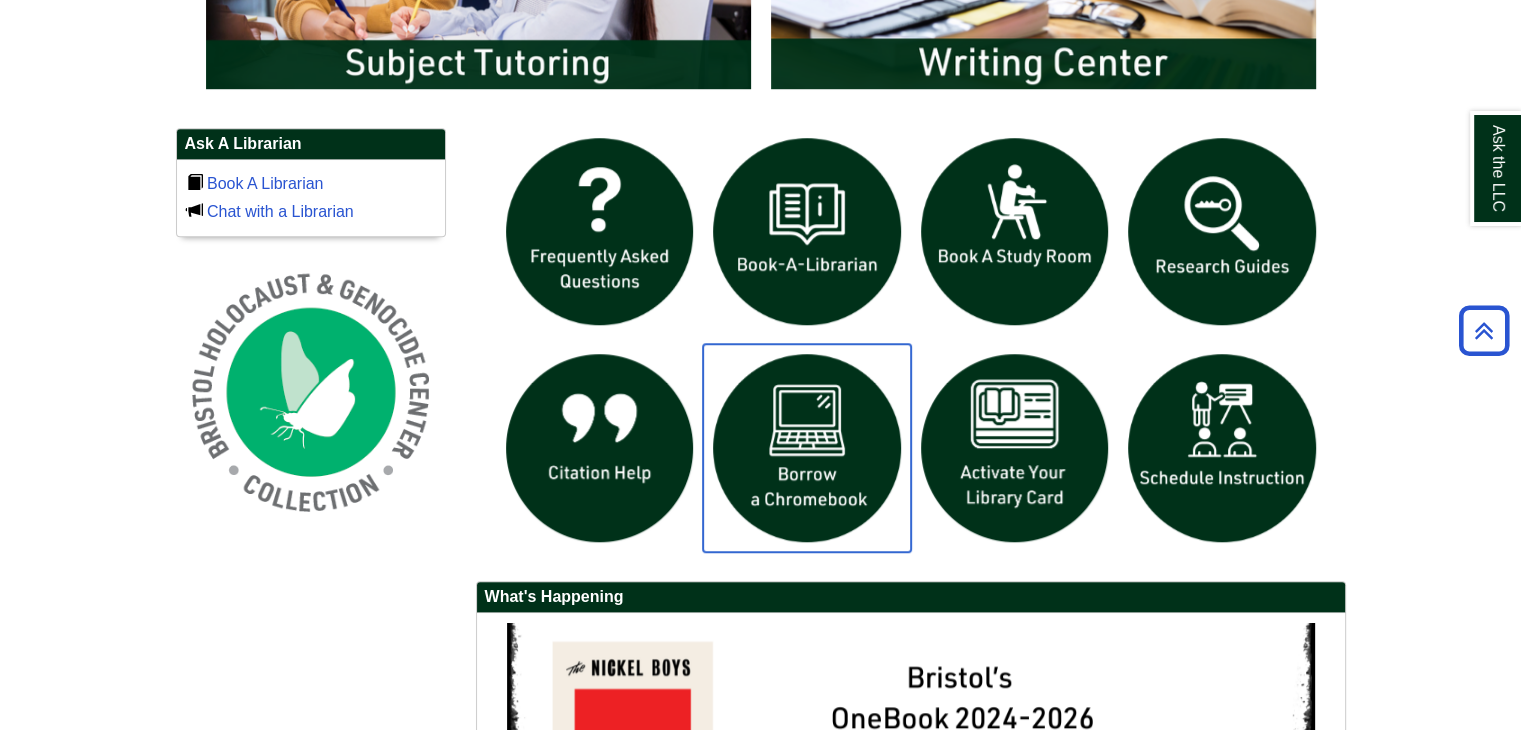 click at bounding box center [807, 448] 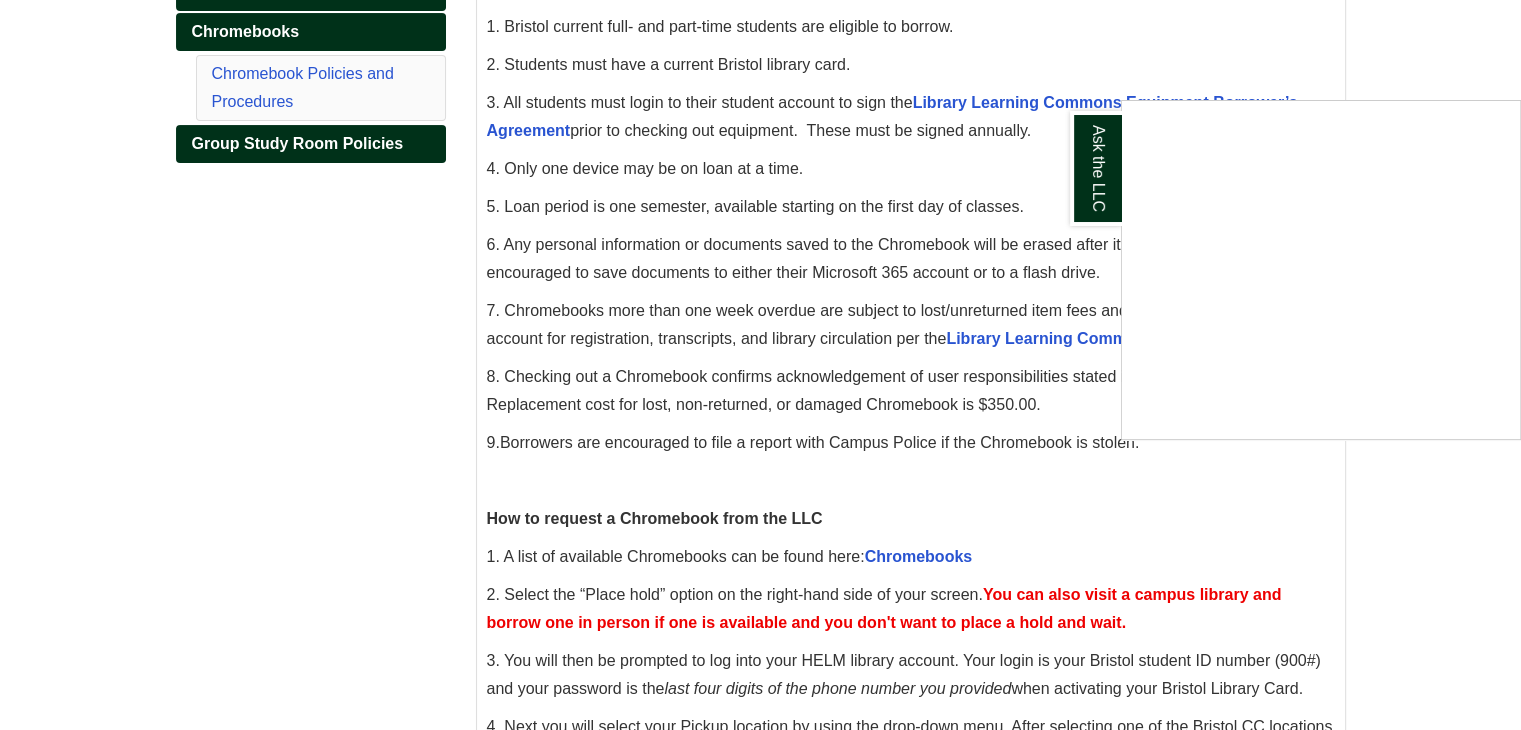 scroll, scrollTop: 377, scrollLeft: 0, axis: vertical 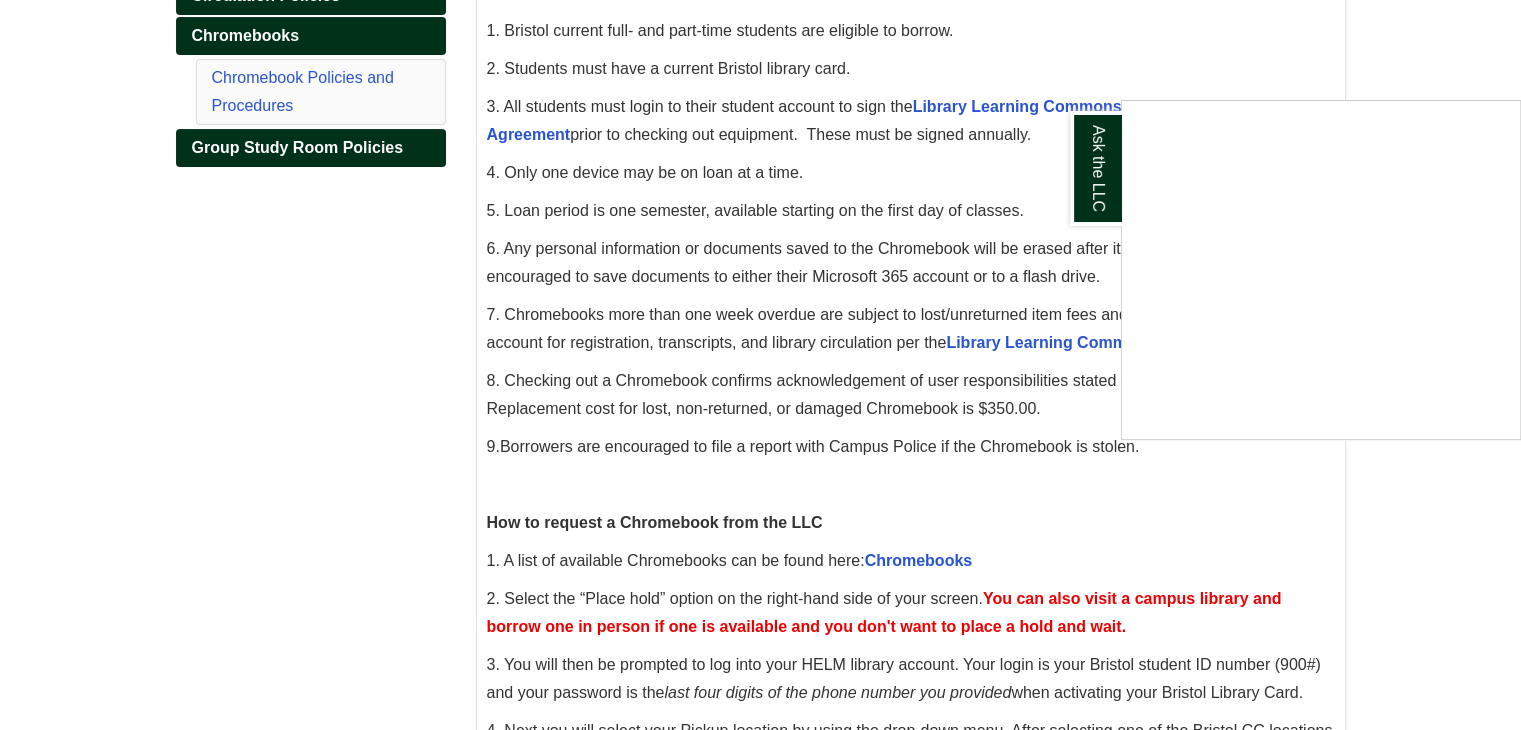 click at bounding box center (760, 365) 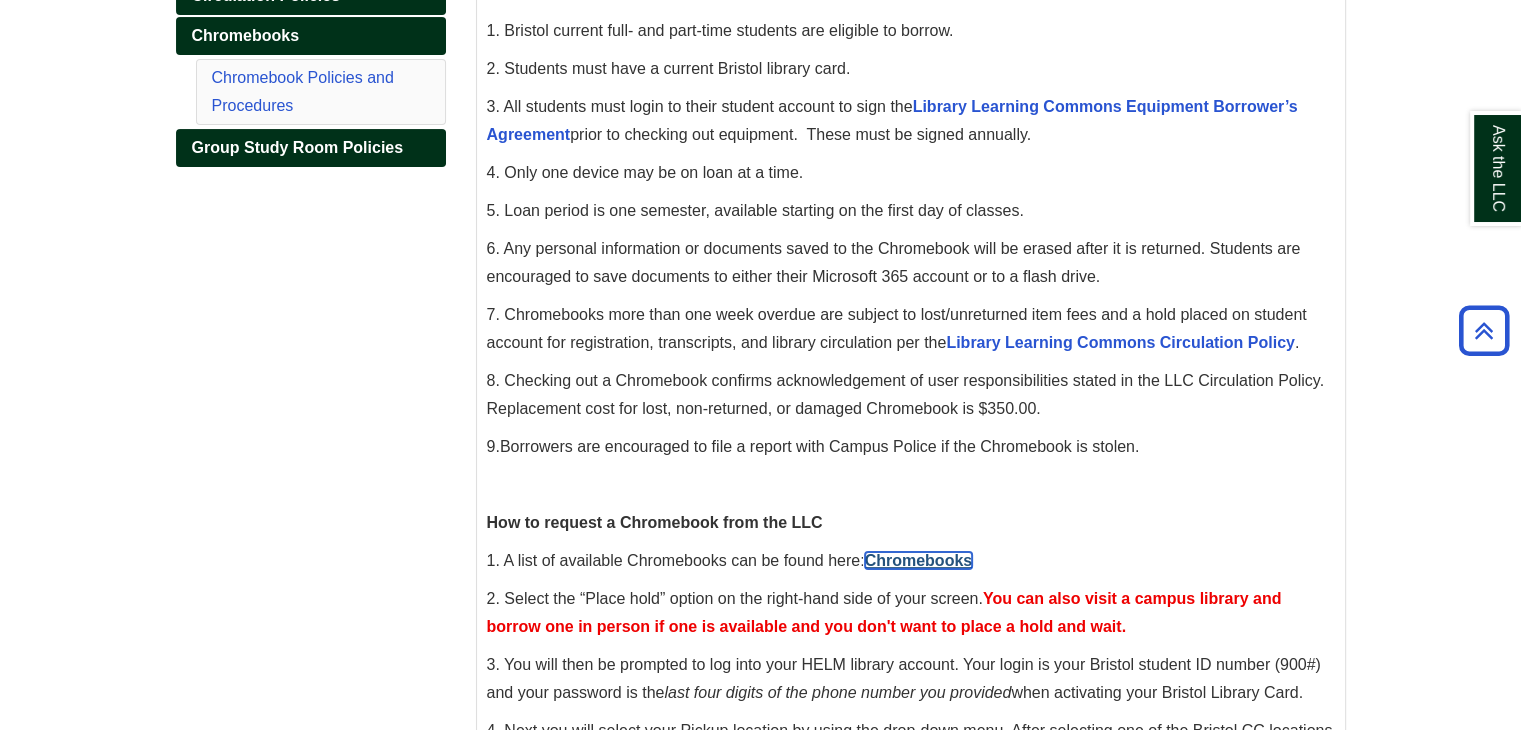 click on "Chromebooks" at bounding box center (919, 560) 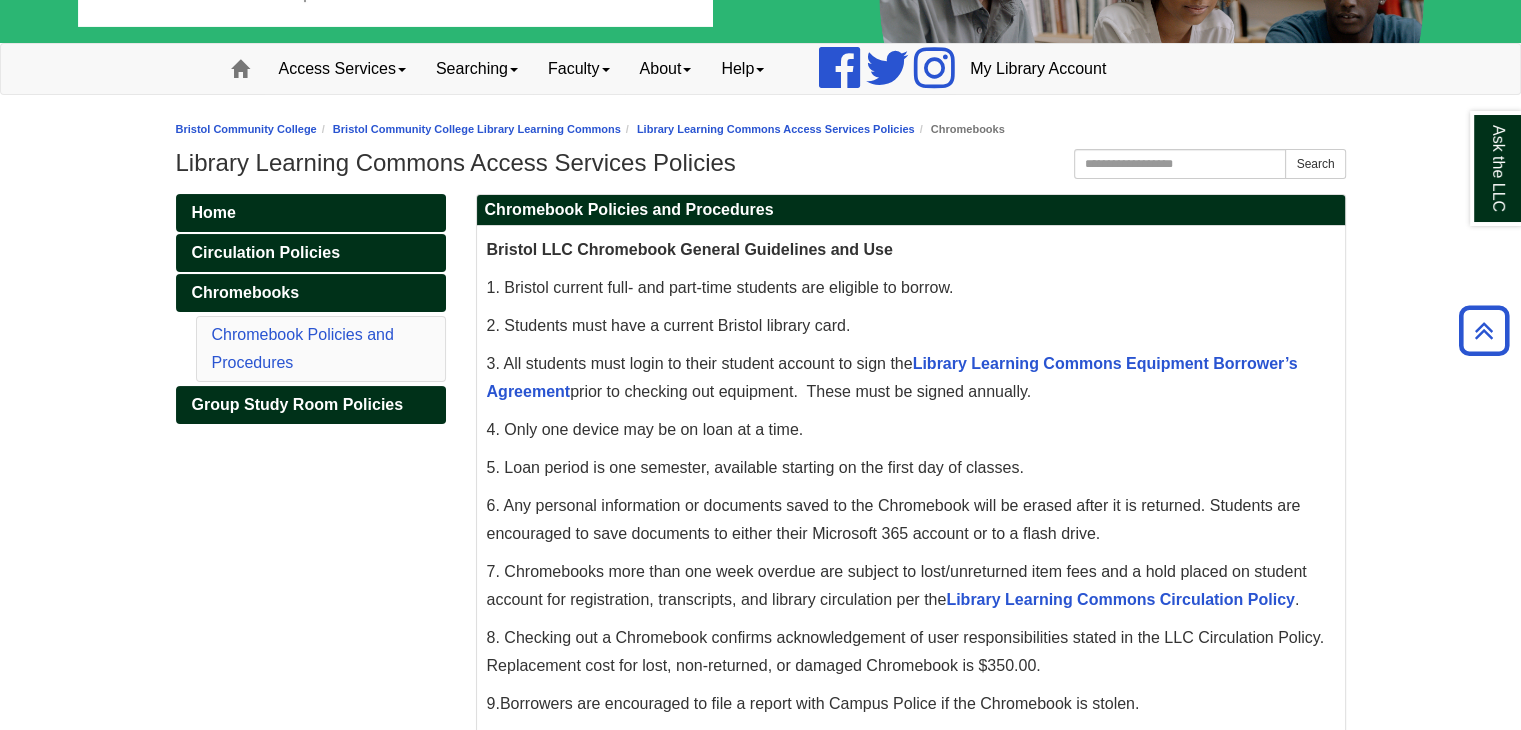 scroll, scrollTop: 0, scrollLeft: 0, axis: both 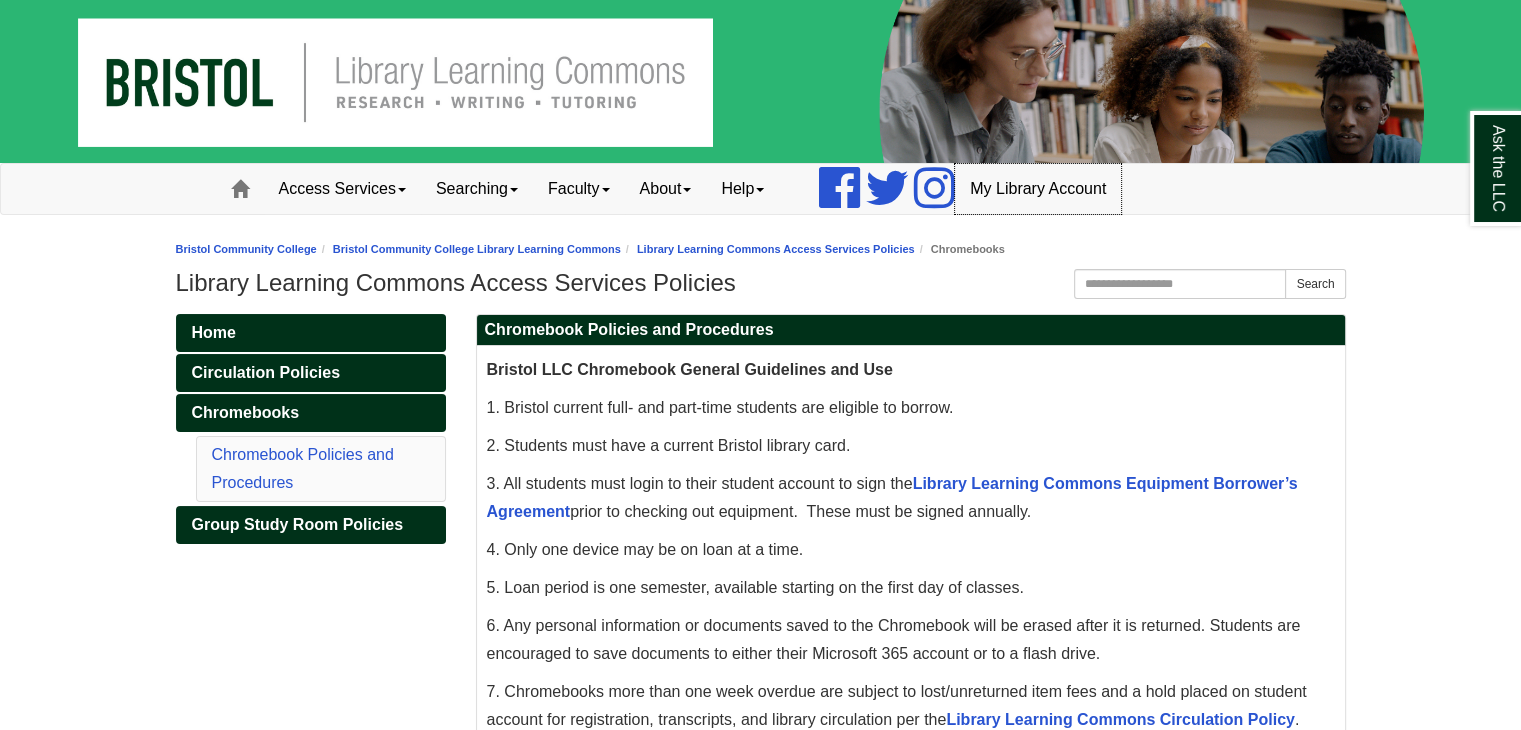 click on "My Library Account" at bounding box center (1038, 189) 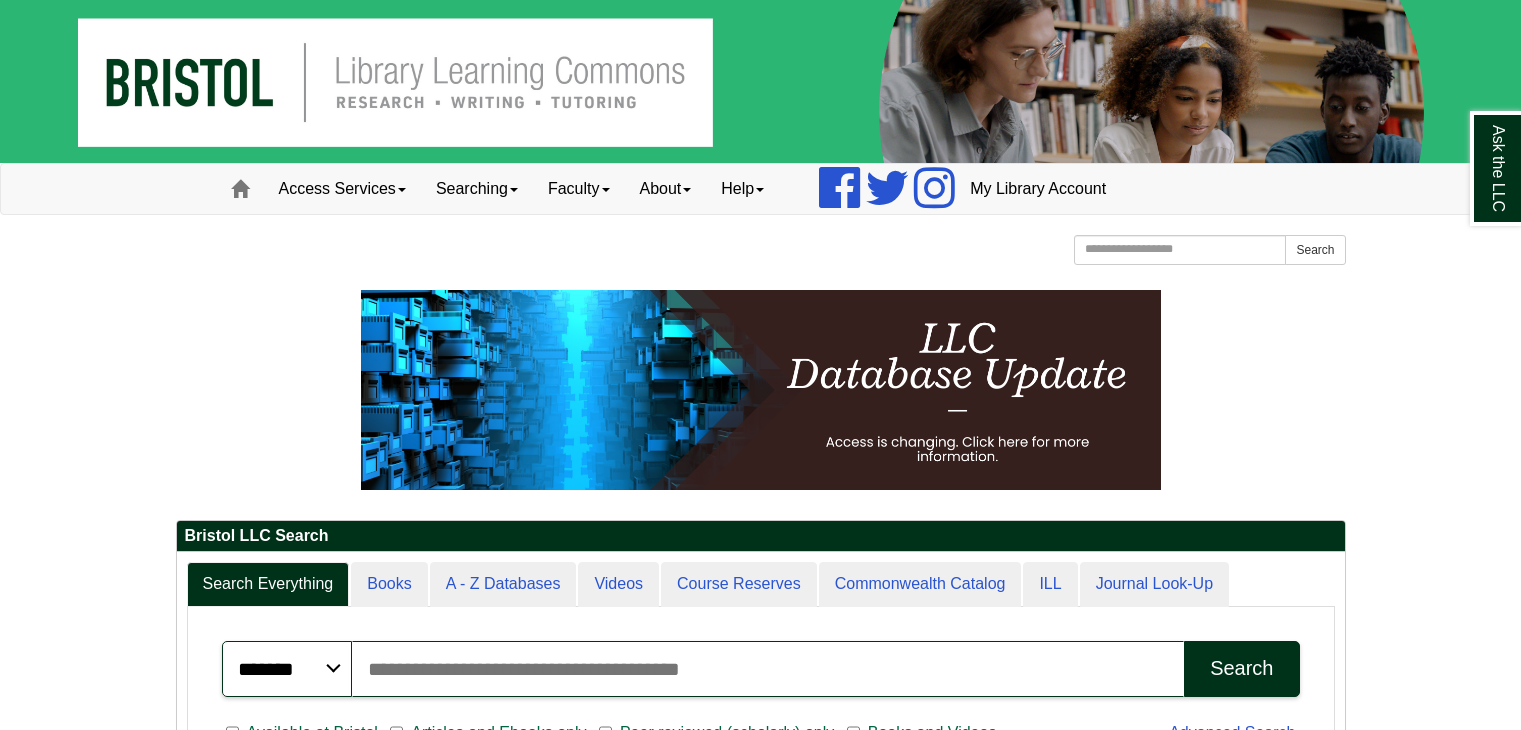 scroll, scrollTop: 0, scrollLeft: 0, axis: both 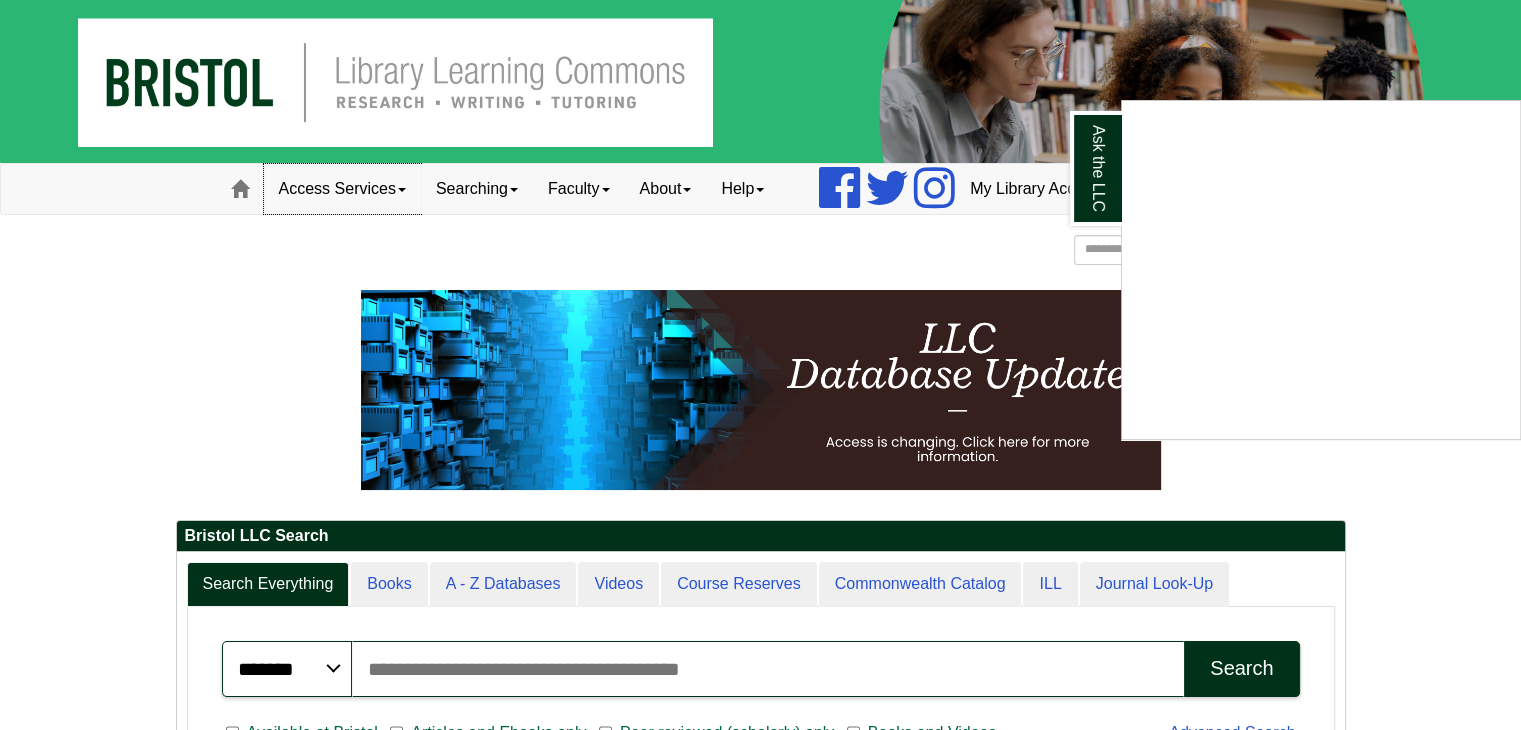 click at bounding box center [760, 365] 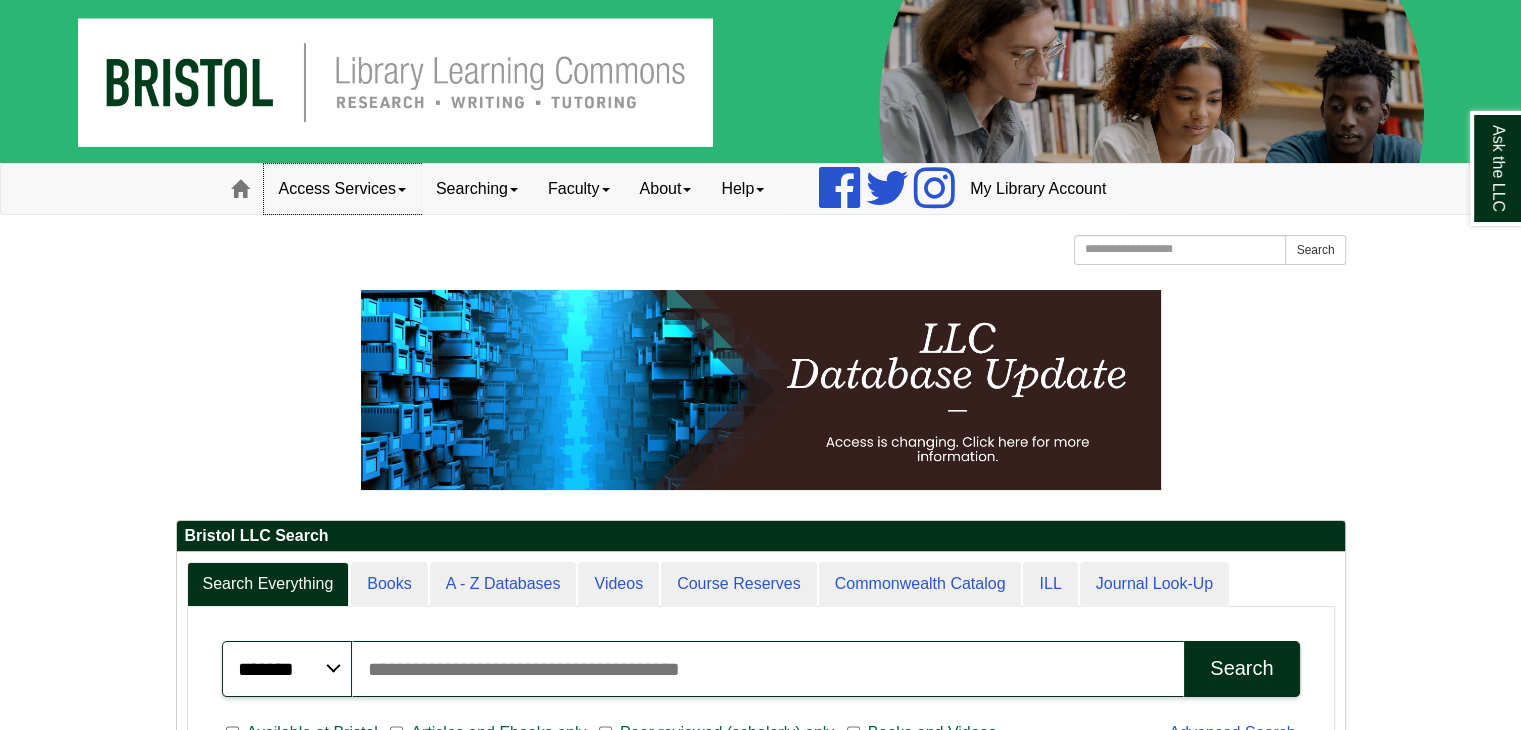 click on "Access Services" at bounding box center [342, 189] 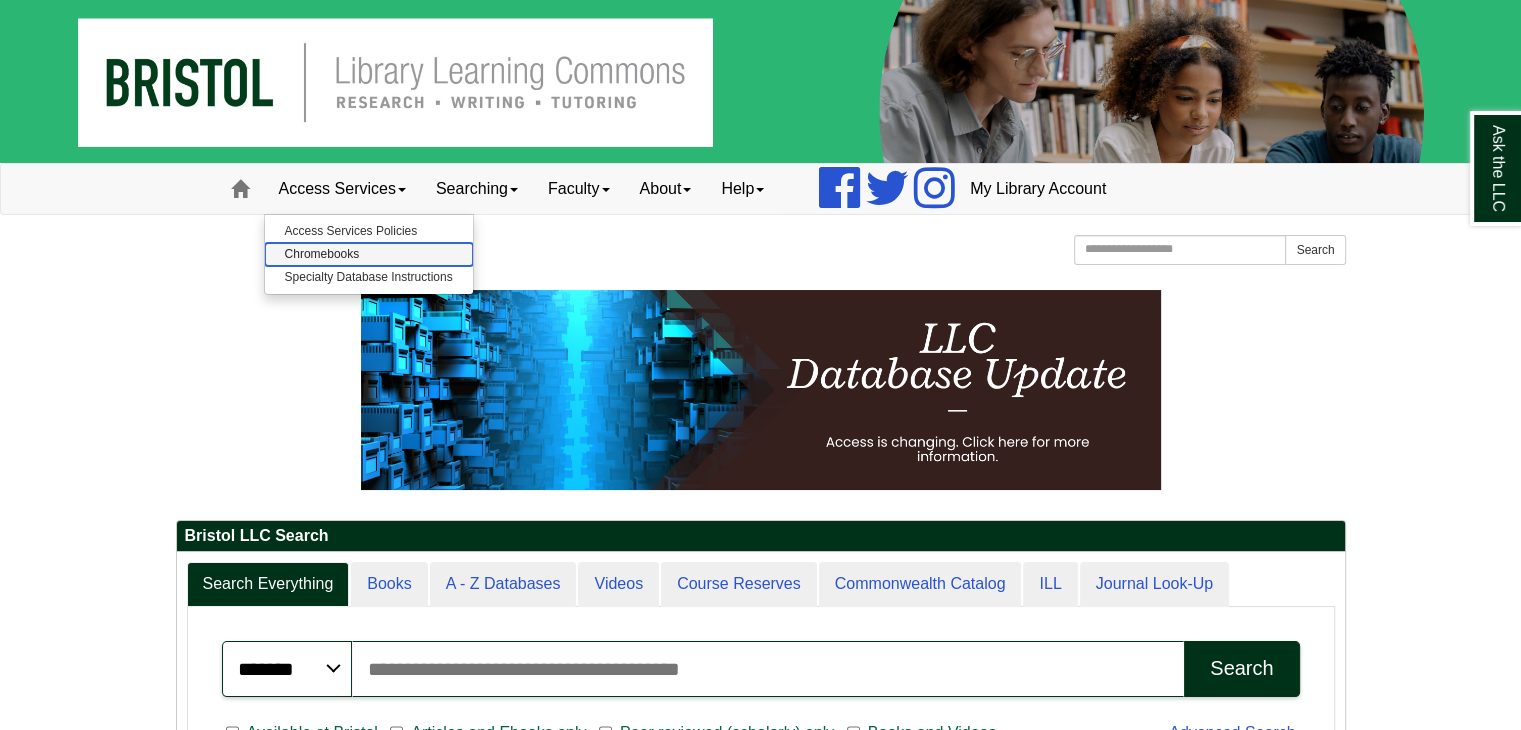 click on "Chromebooks" at bounding box center (369, 254) 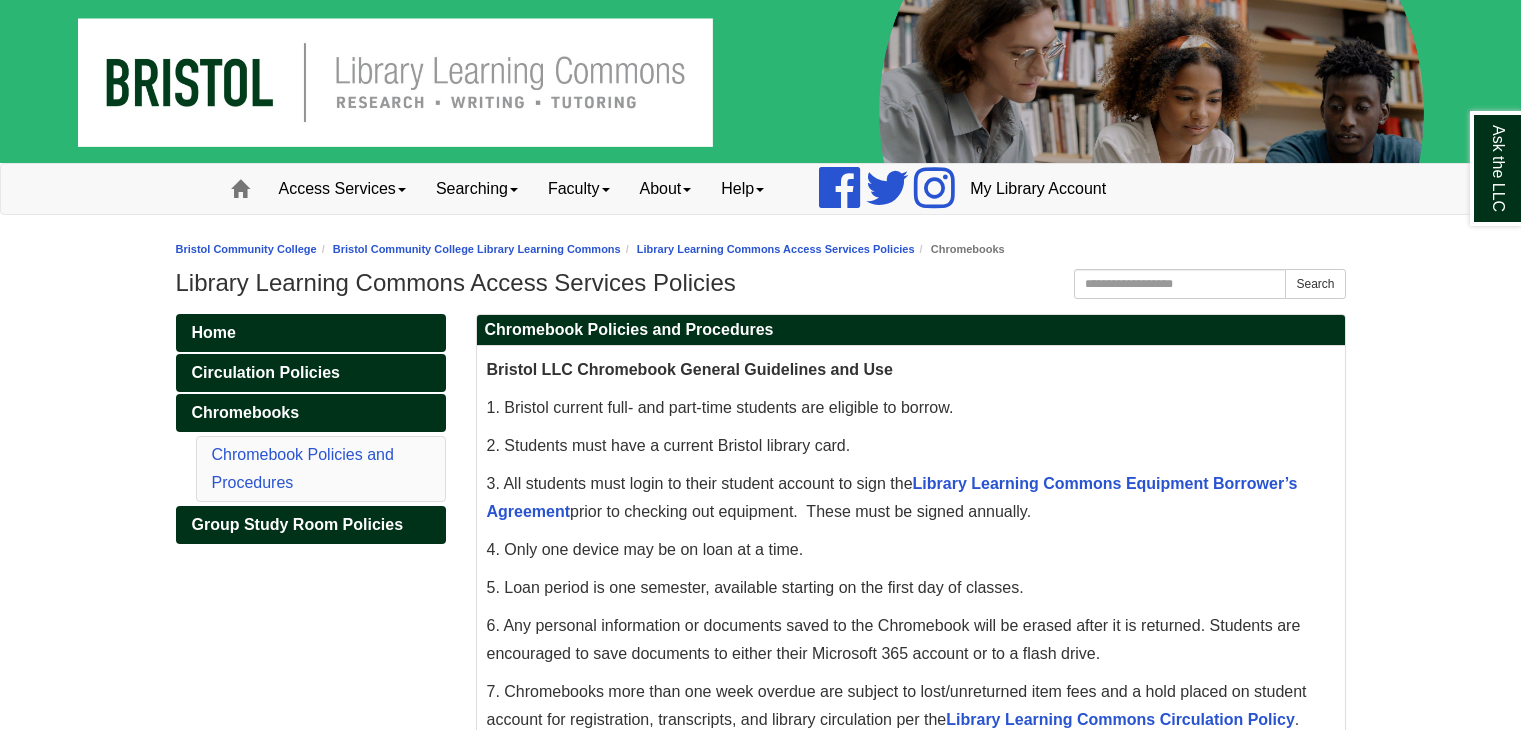 scroll, scrollTop: 0, scrollLeft: 0, axis: both 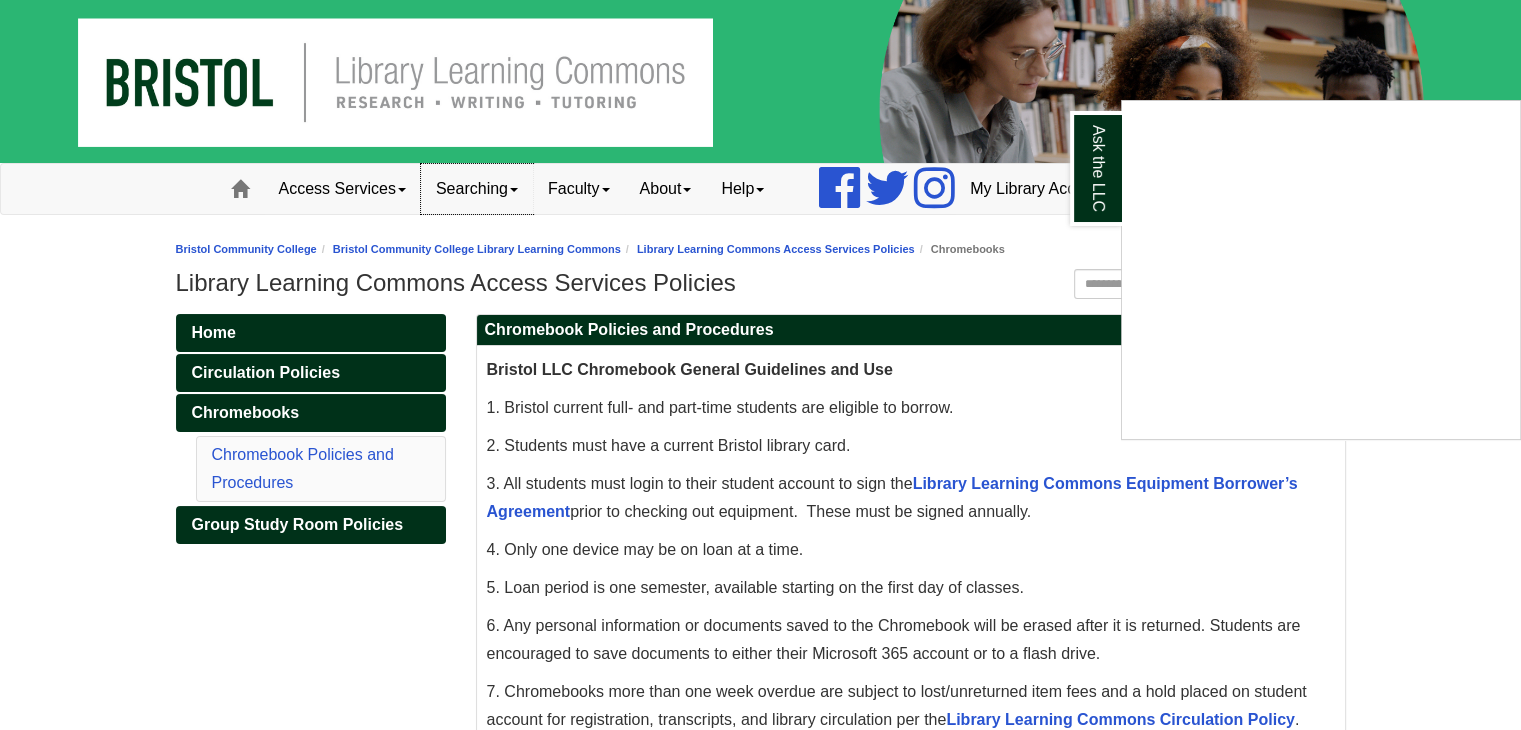 click at bounding box center (514, 190) 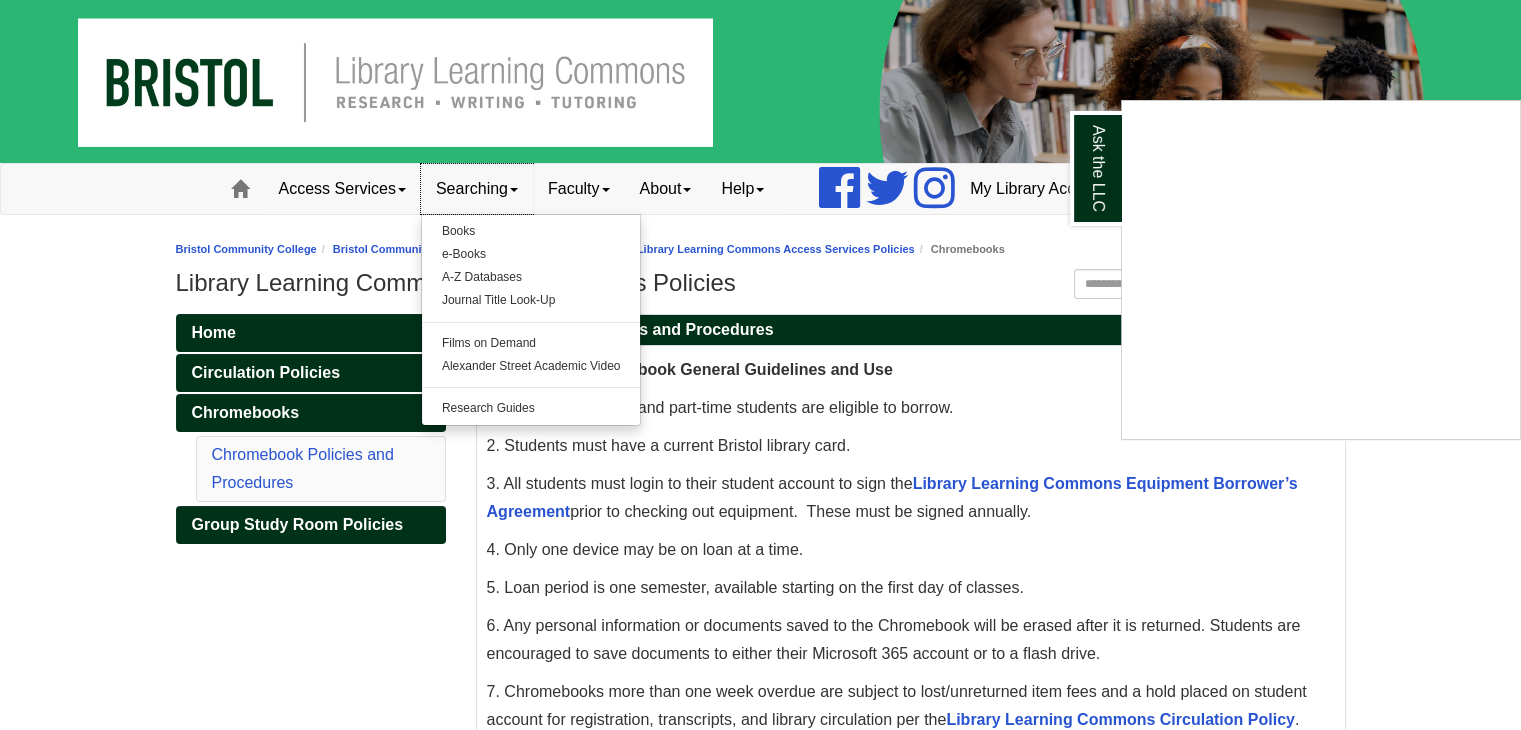 click at bounding box center (514, 190) 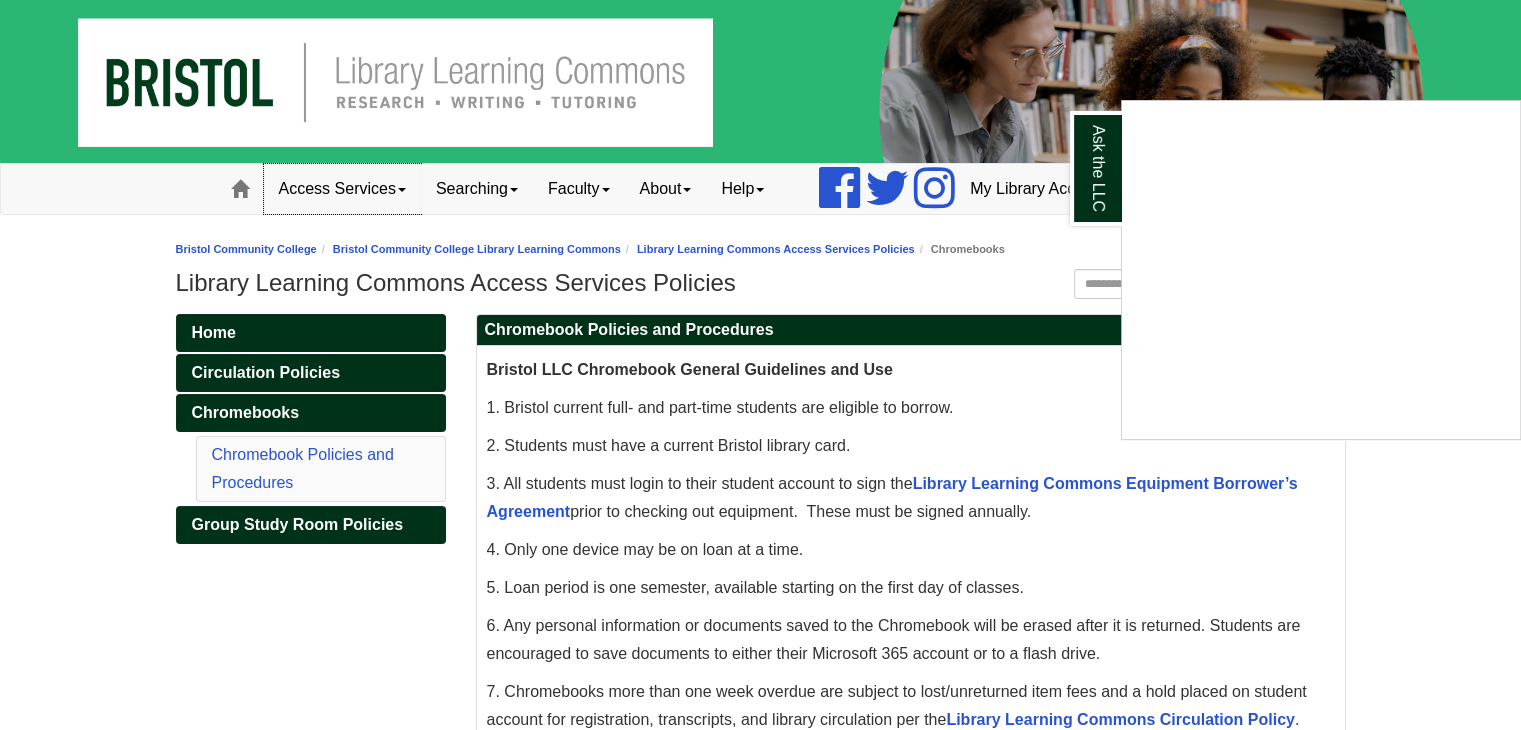 click on "Access Services" at bounding box center [342, 189] 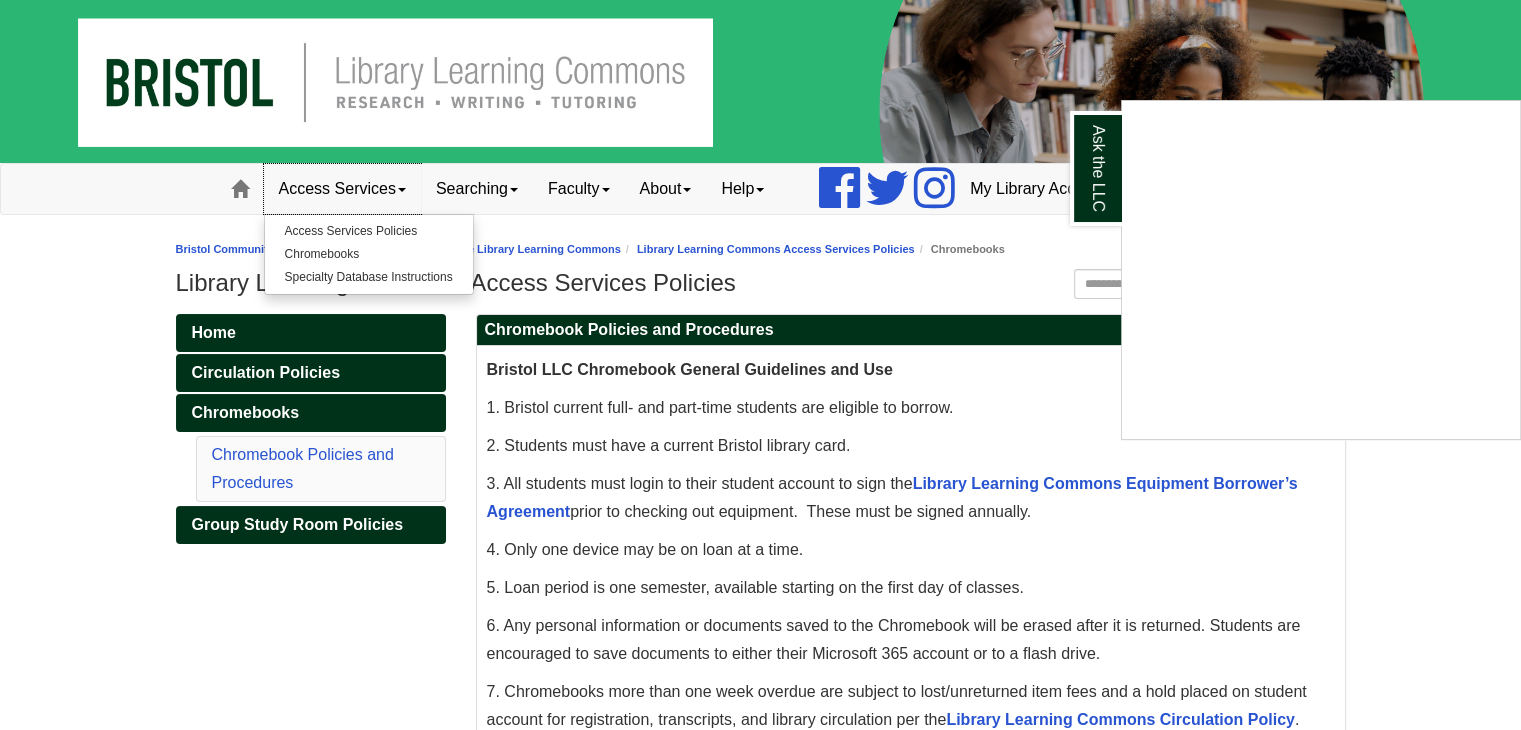 click on "Access Services" at bounding box center (342, 189) 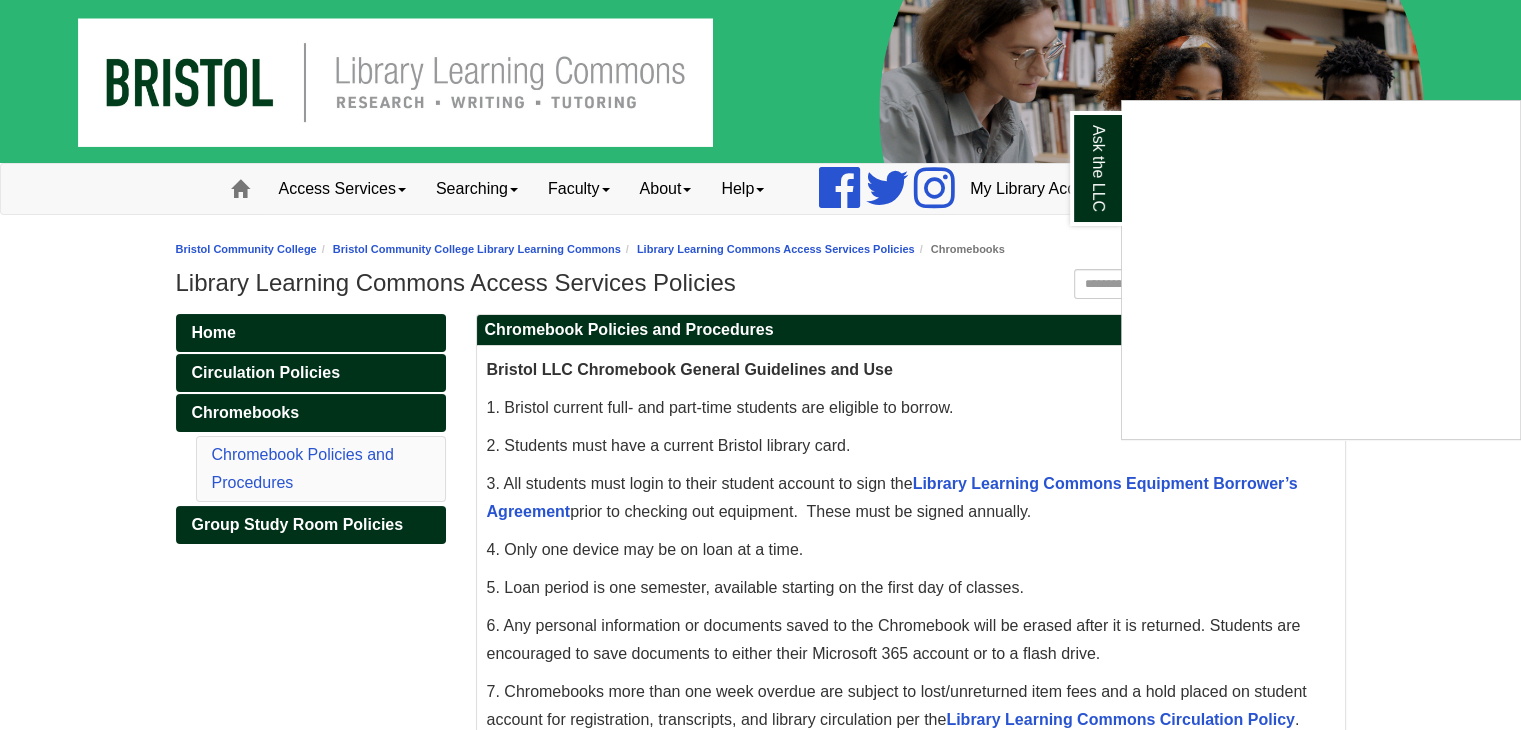 click on "Skip to Main Content
Toggle navigation
Home
Access Services
Access Services Policies
Chromebooks
Specialty Database Instructions
Searching
Books
e-Books
A-Z Databases
Journal Title Look-Up
Films on Demand
Alexander Street Academic Video
Research Guides
Faculty
Information Literacy & Library Instruction
Course Reserves
OER
Division Liaisons
Copyright & Fair Use" at bounding box center [760, 904] 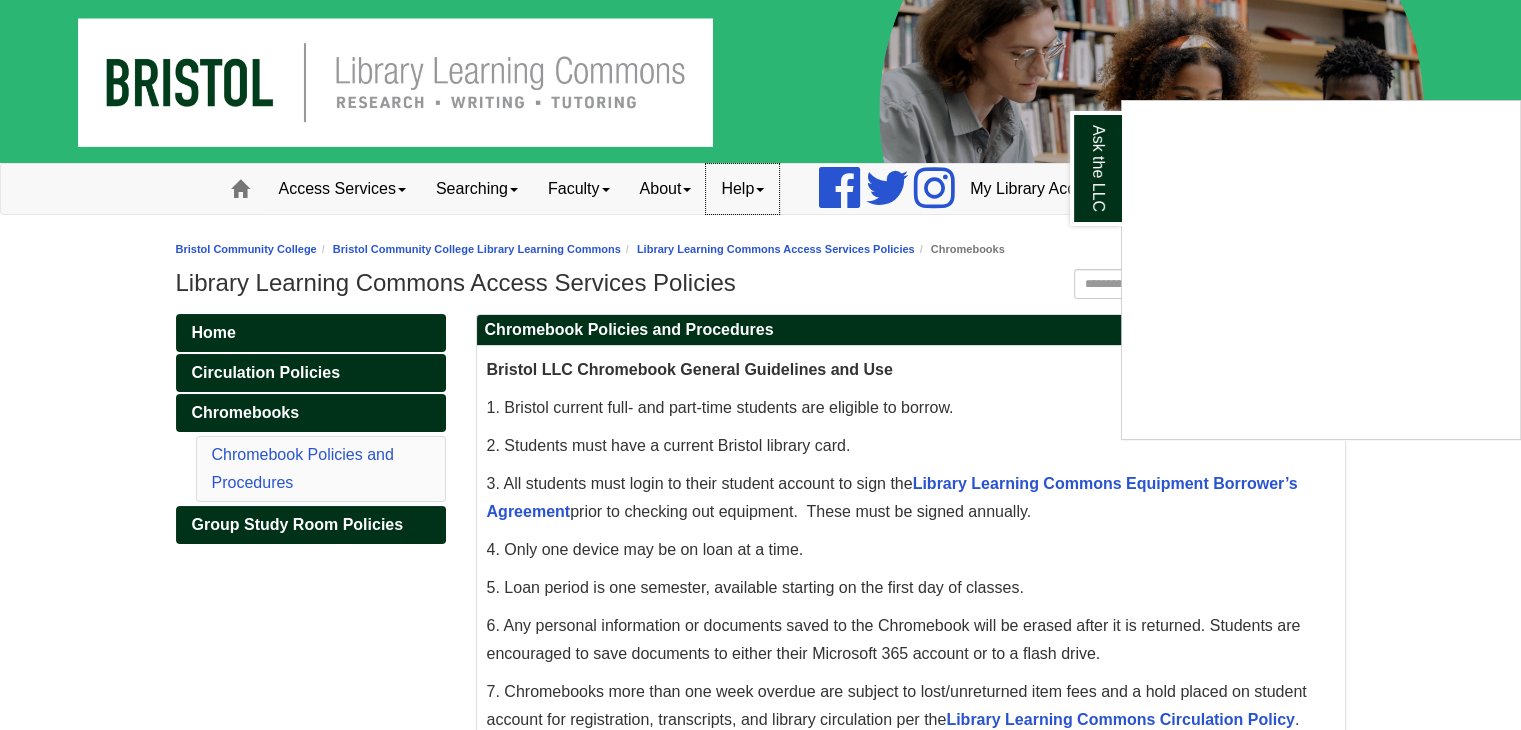 click on "Help" at bounding box center (742, 189) 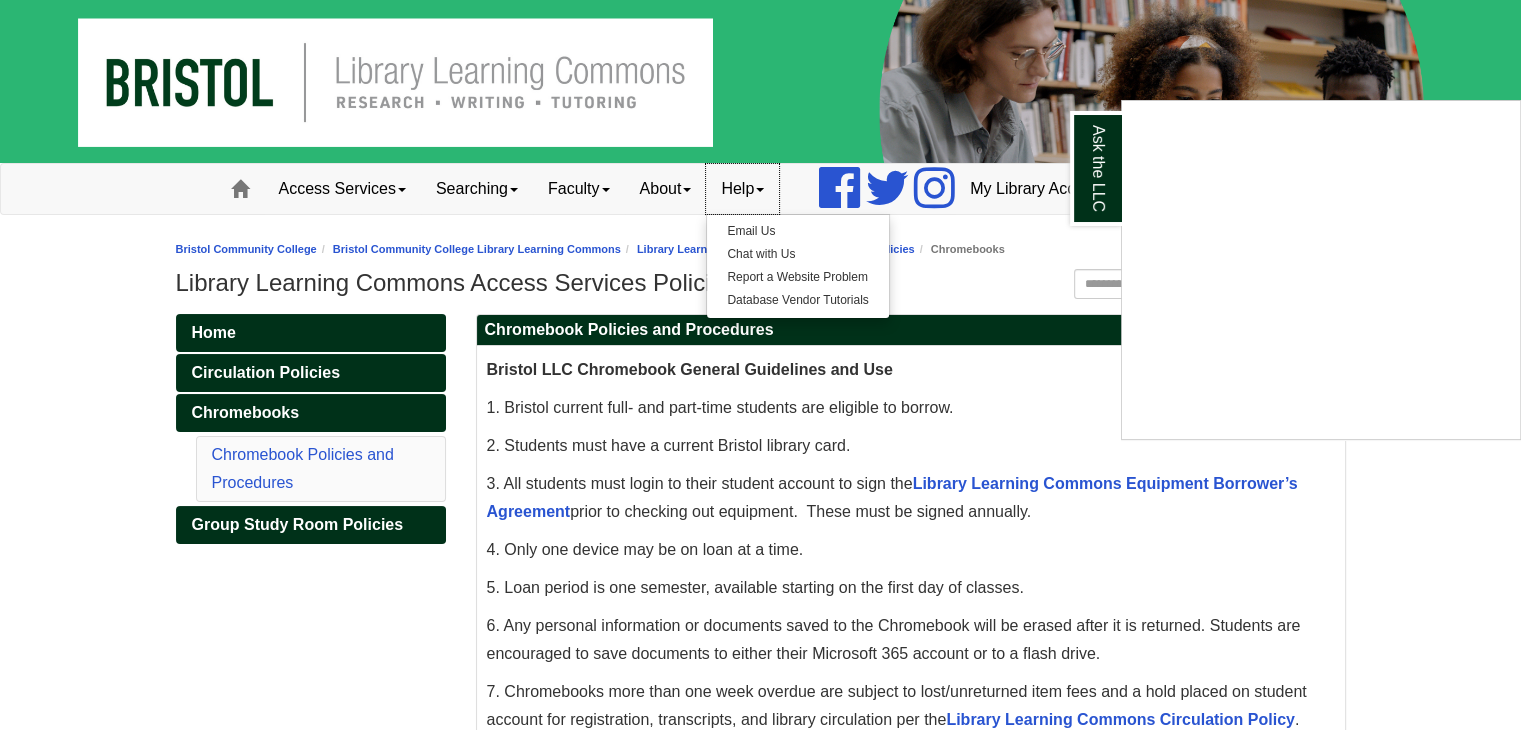 click on "Help" at bounding box center [742, 189] 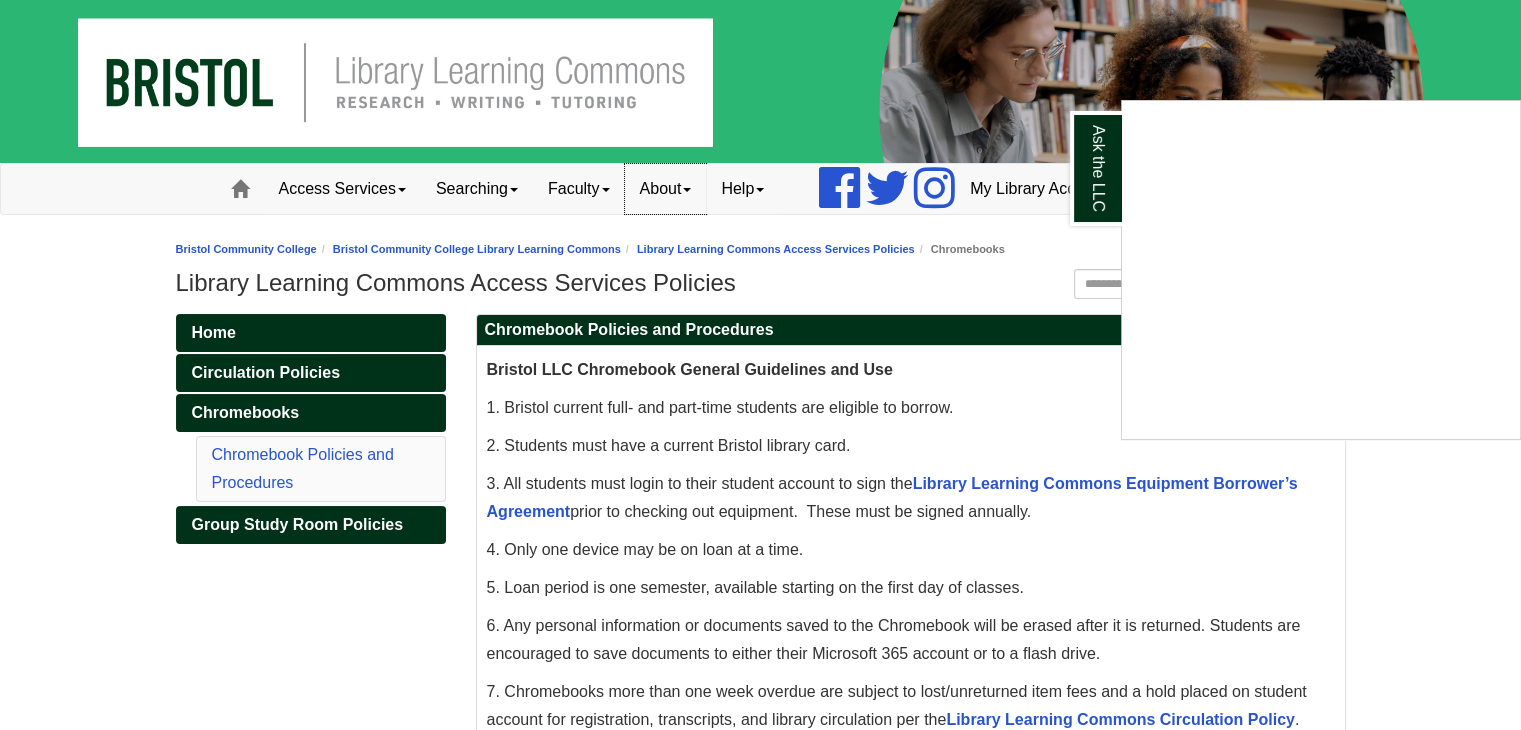 click on "About" at bounding box center (666, 189) 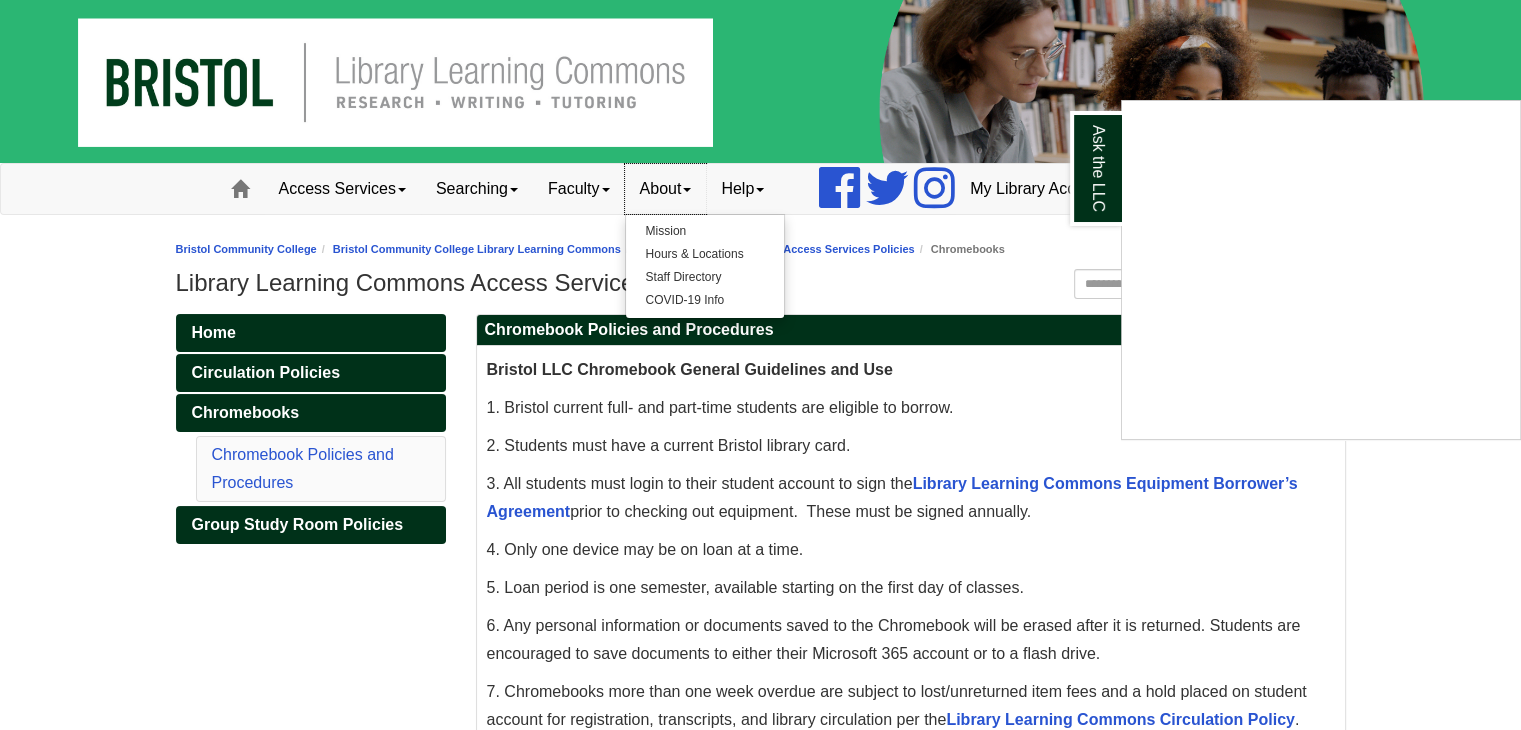 click on "About" at bounding box center [666, 189] 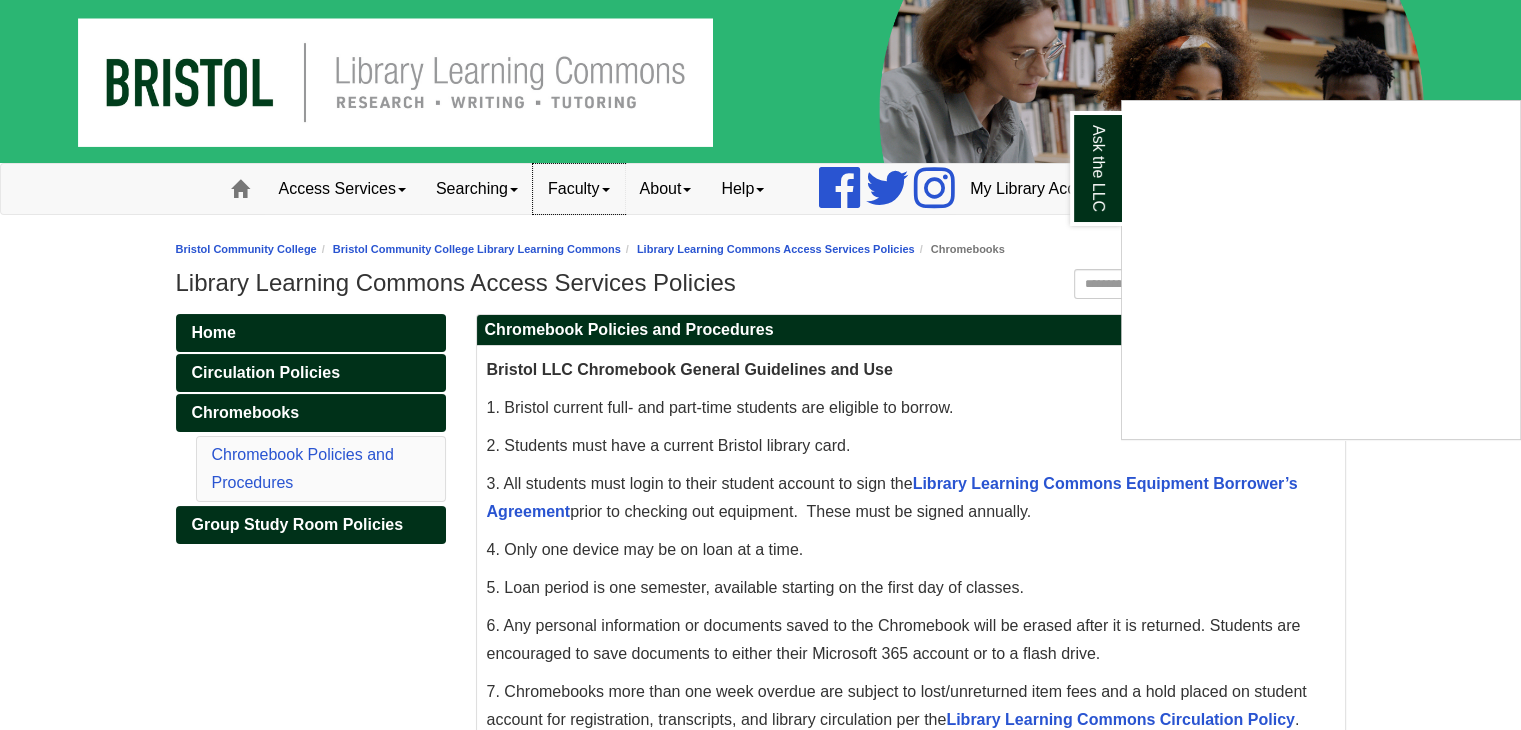 click at bounding box center (606, 190) 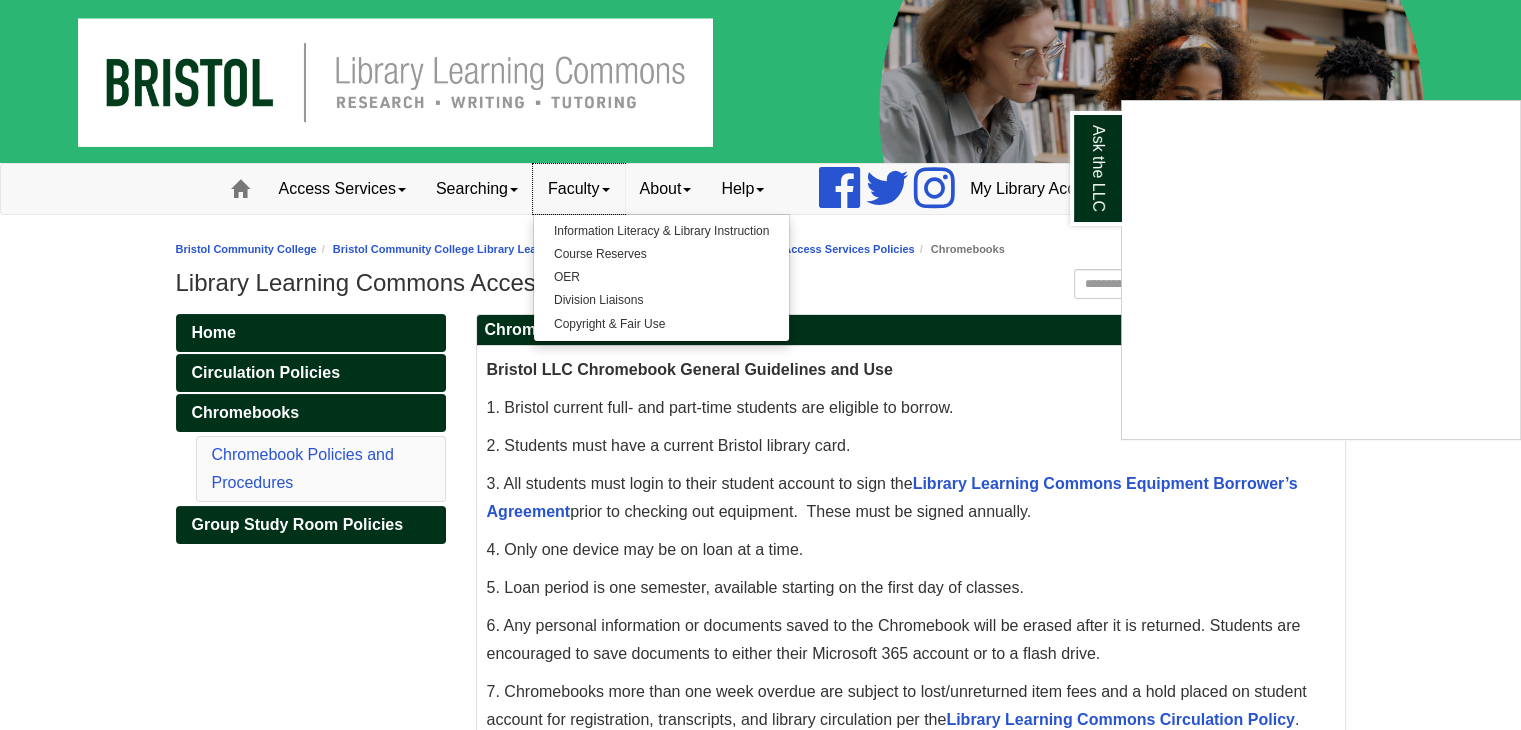click at bounding box center [606, 190] 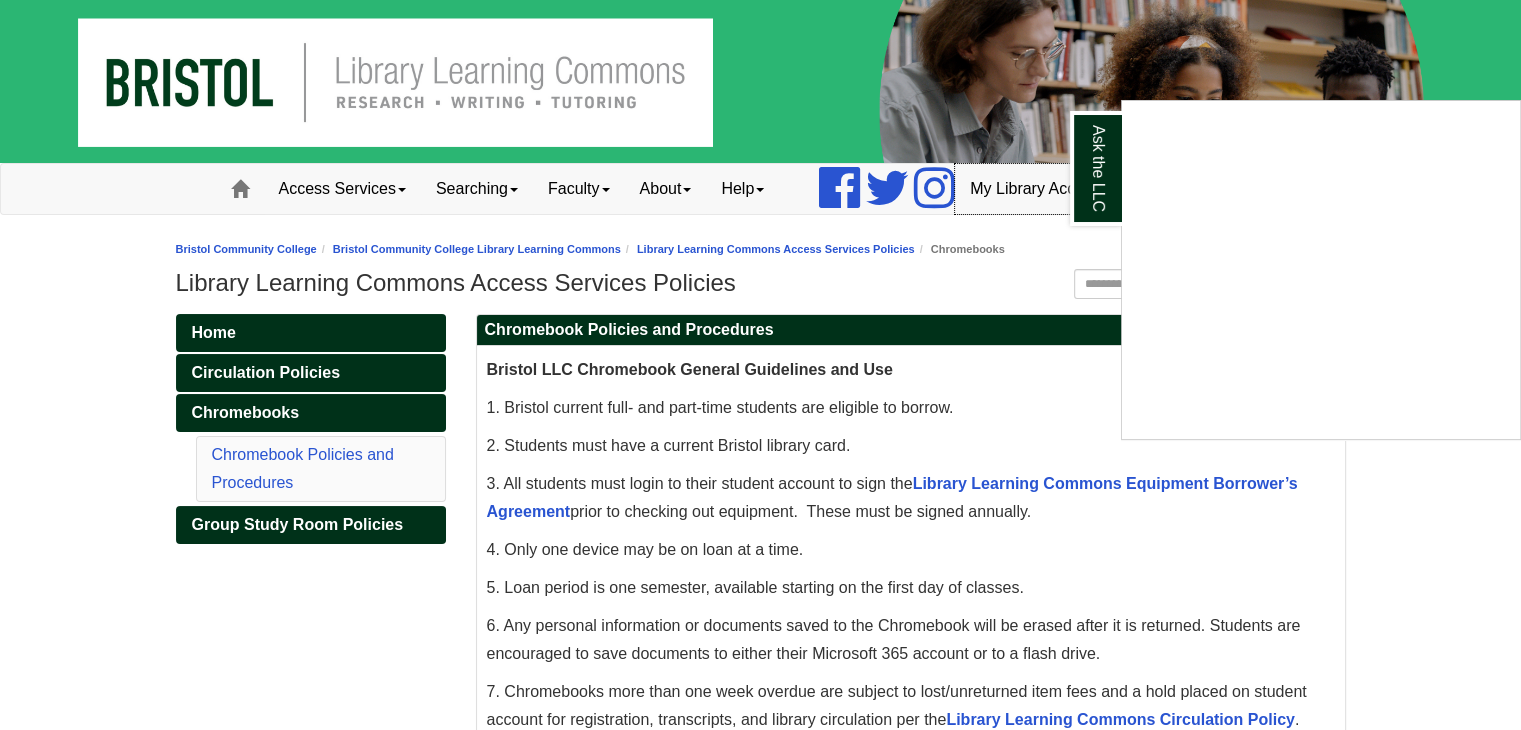 click on "My Library Account" at bounding box center [1038, 189] 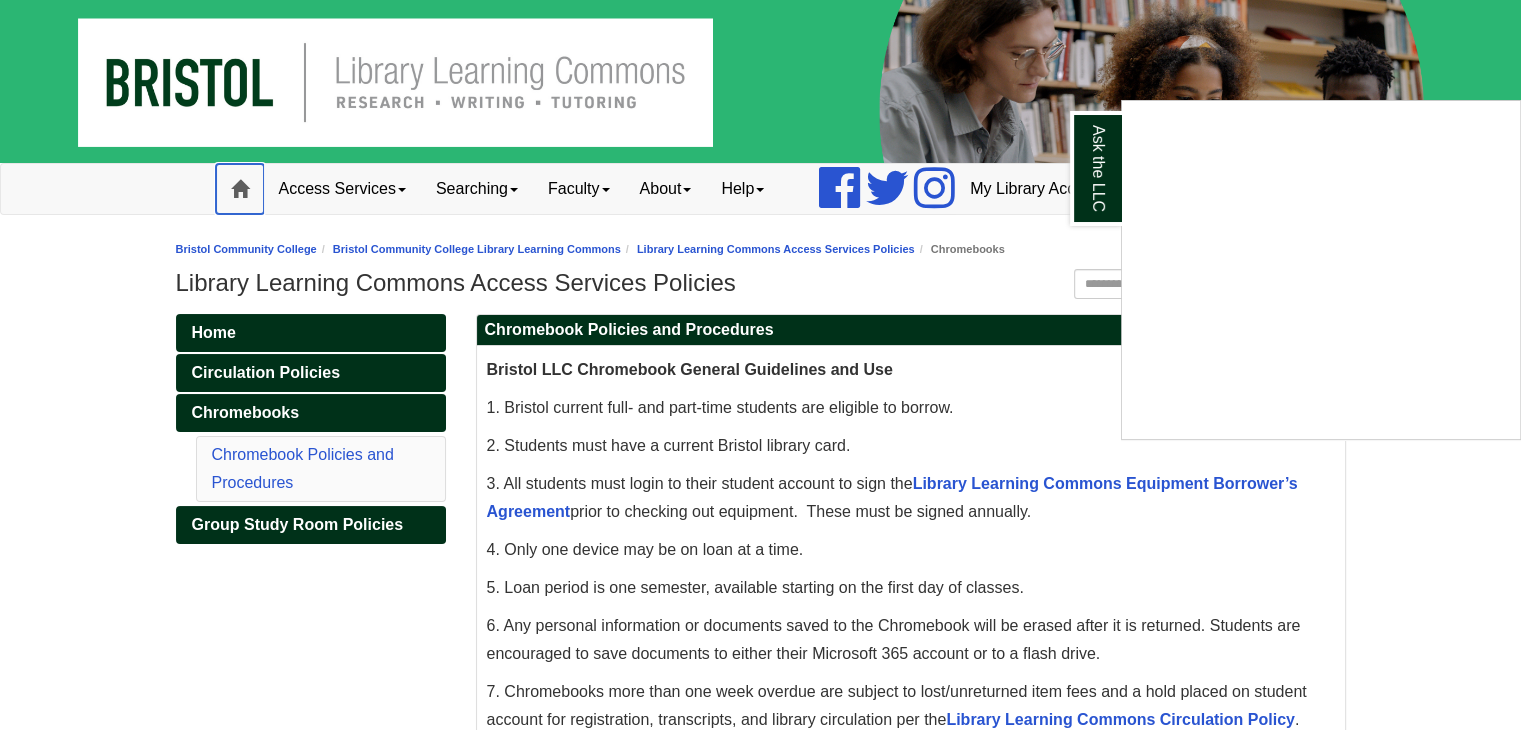 click at bounding box center (240, 189) 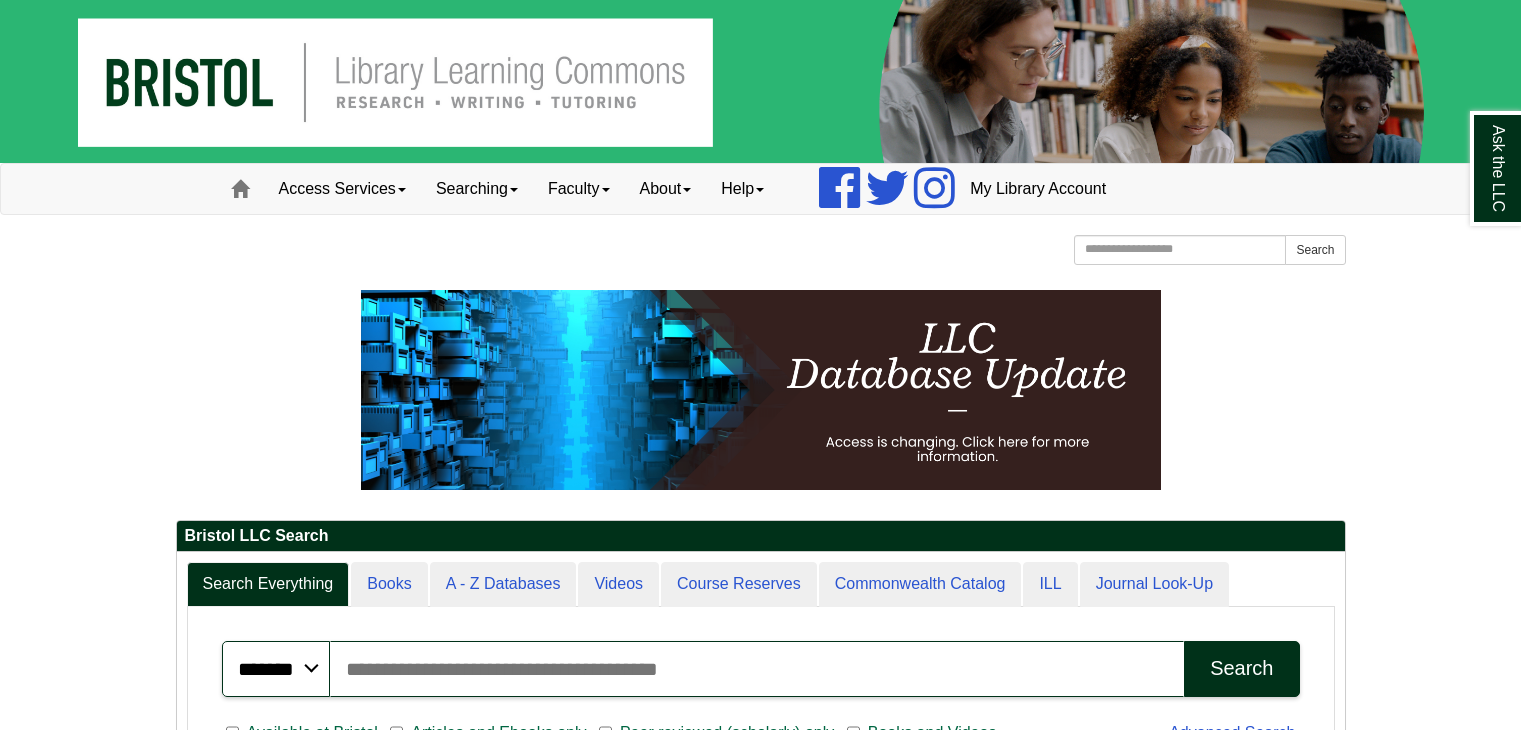 scroll, scrollTop: 0, scrollLeft: 0, axis: both 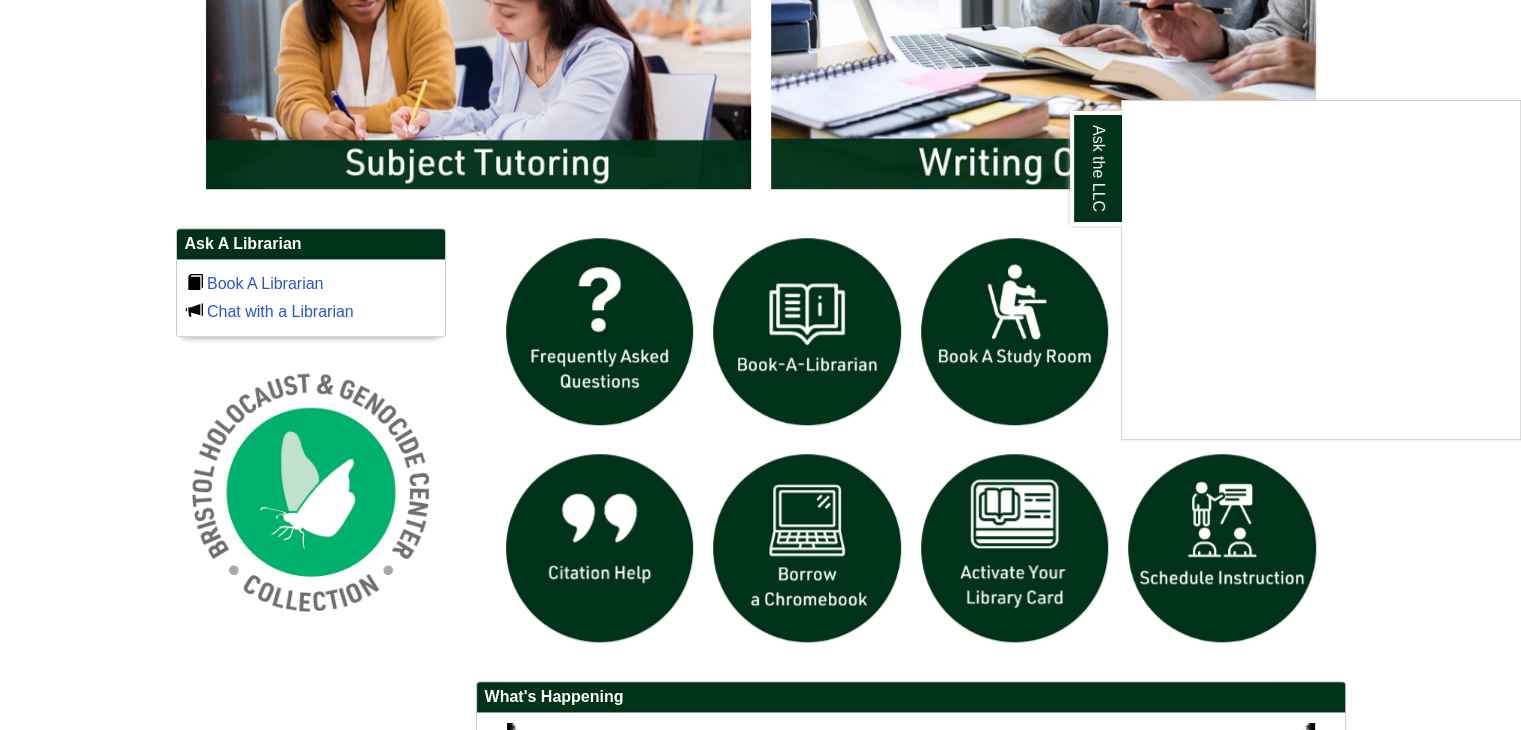 click at bounding box center [760, 365] 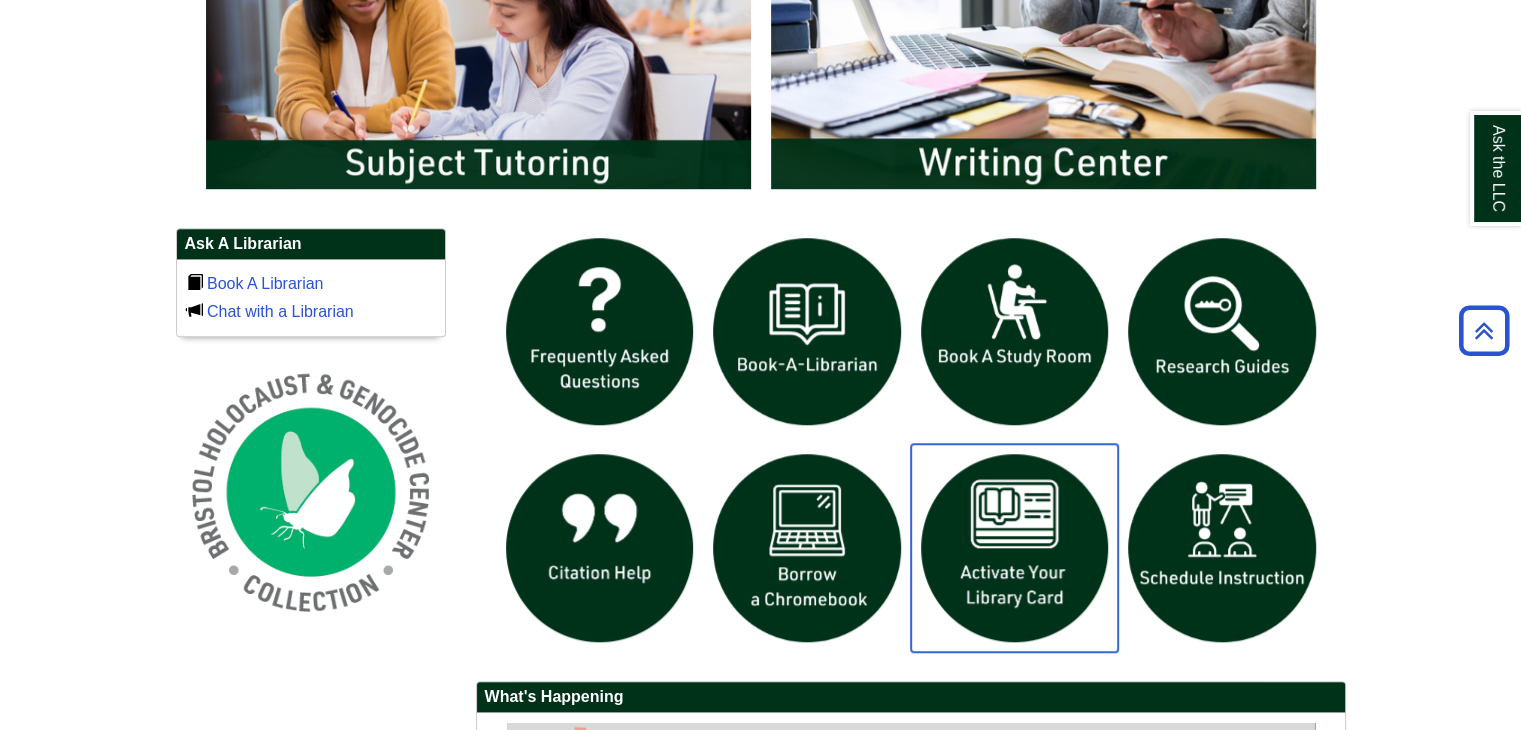 click at bounding box center (1015, 548) 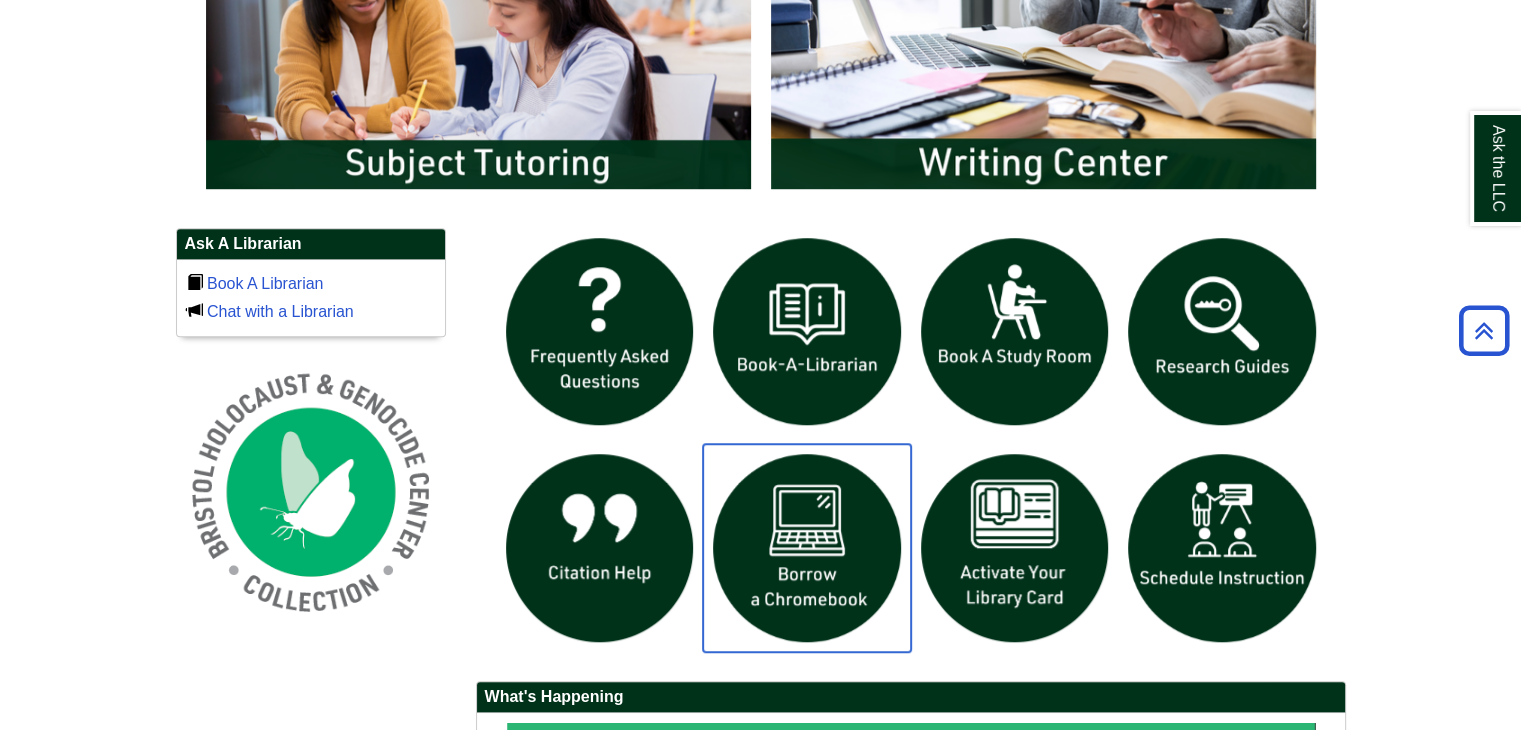 click at bounding box center [807, 548] 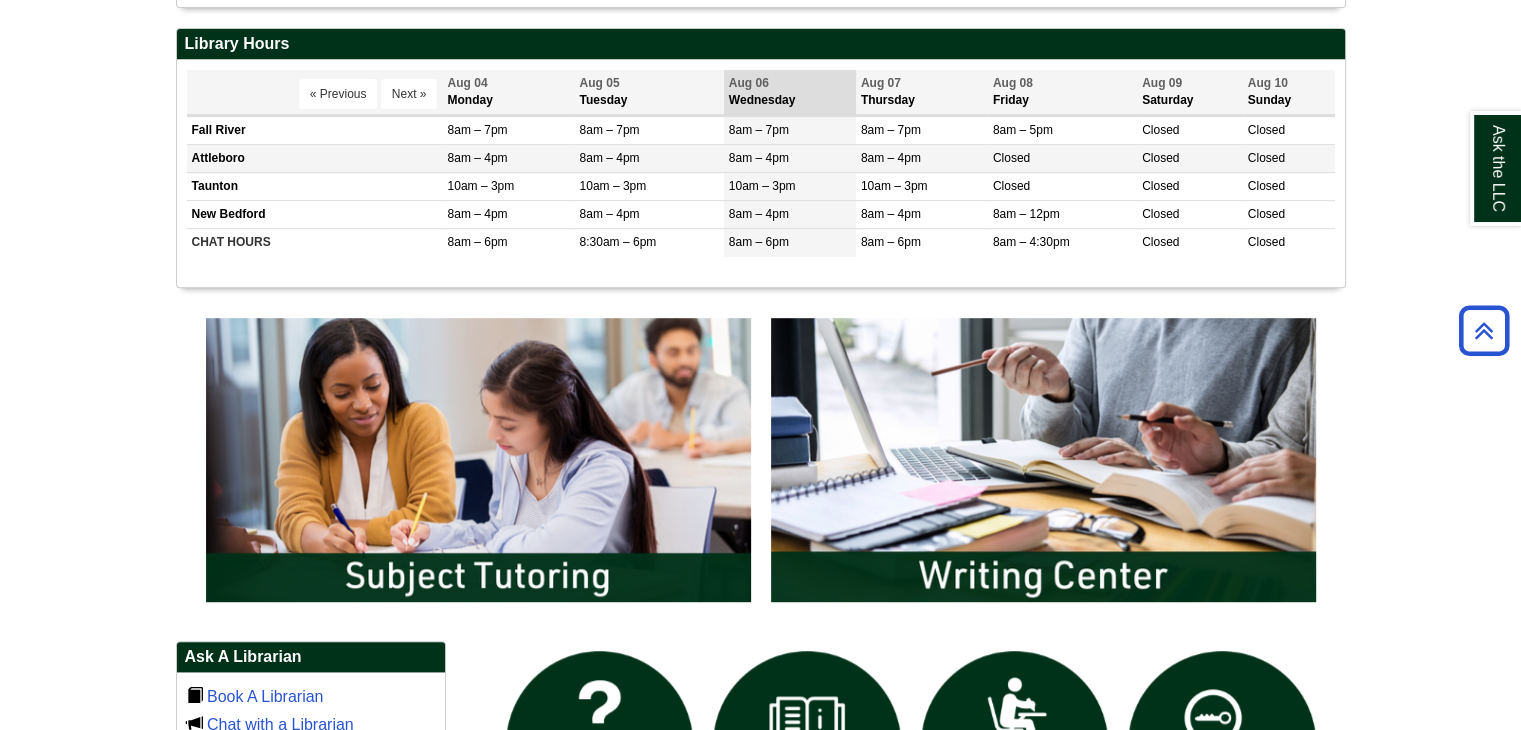 scroll, scrollTop: 780, scrollLeft: 0, axis: vertical 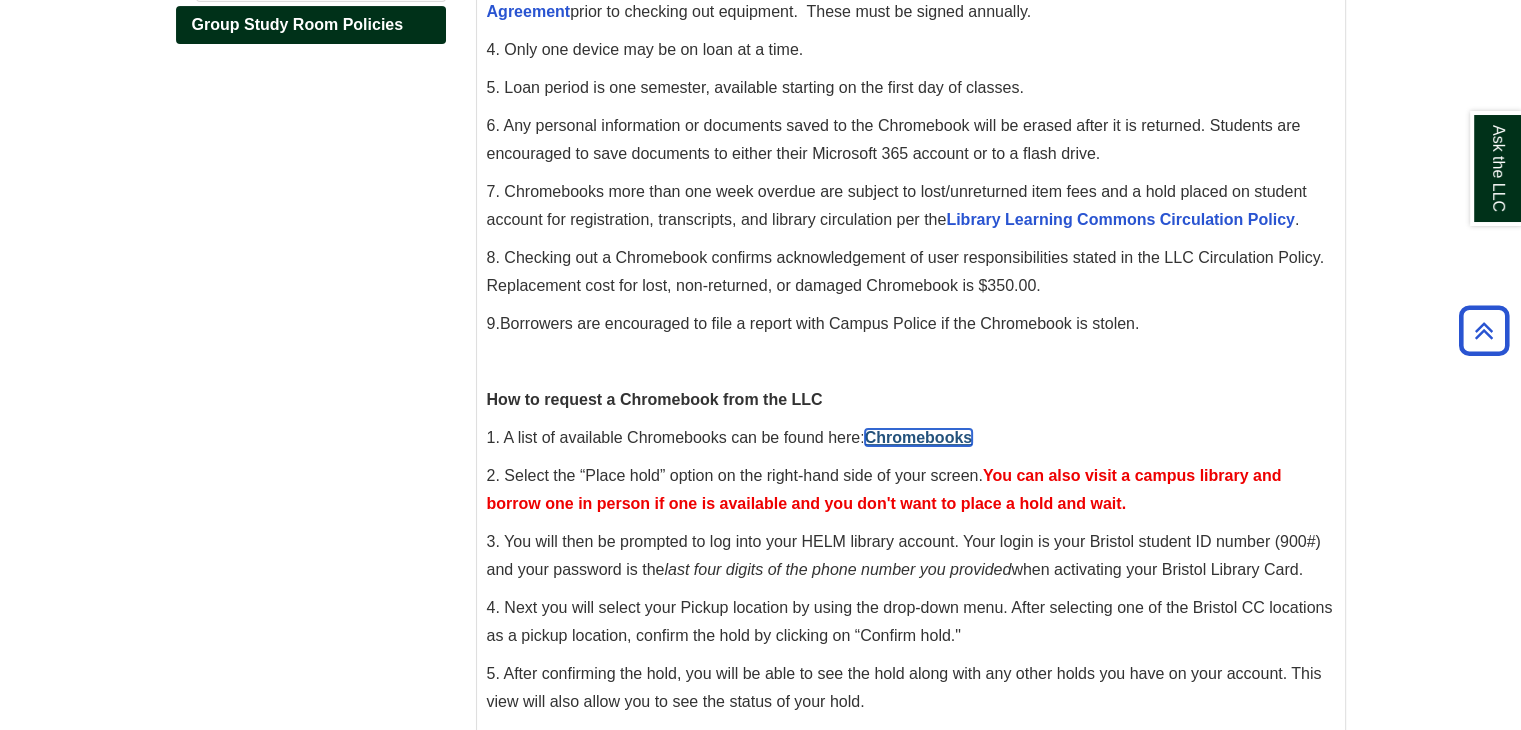 click on "Chromebooks" at bounding box center (919, 437) 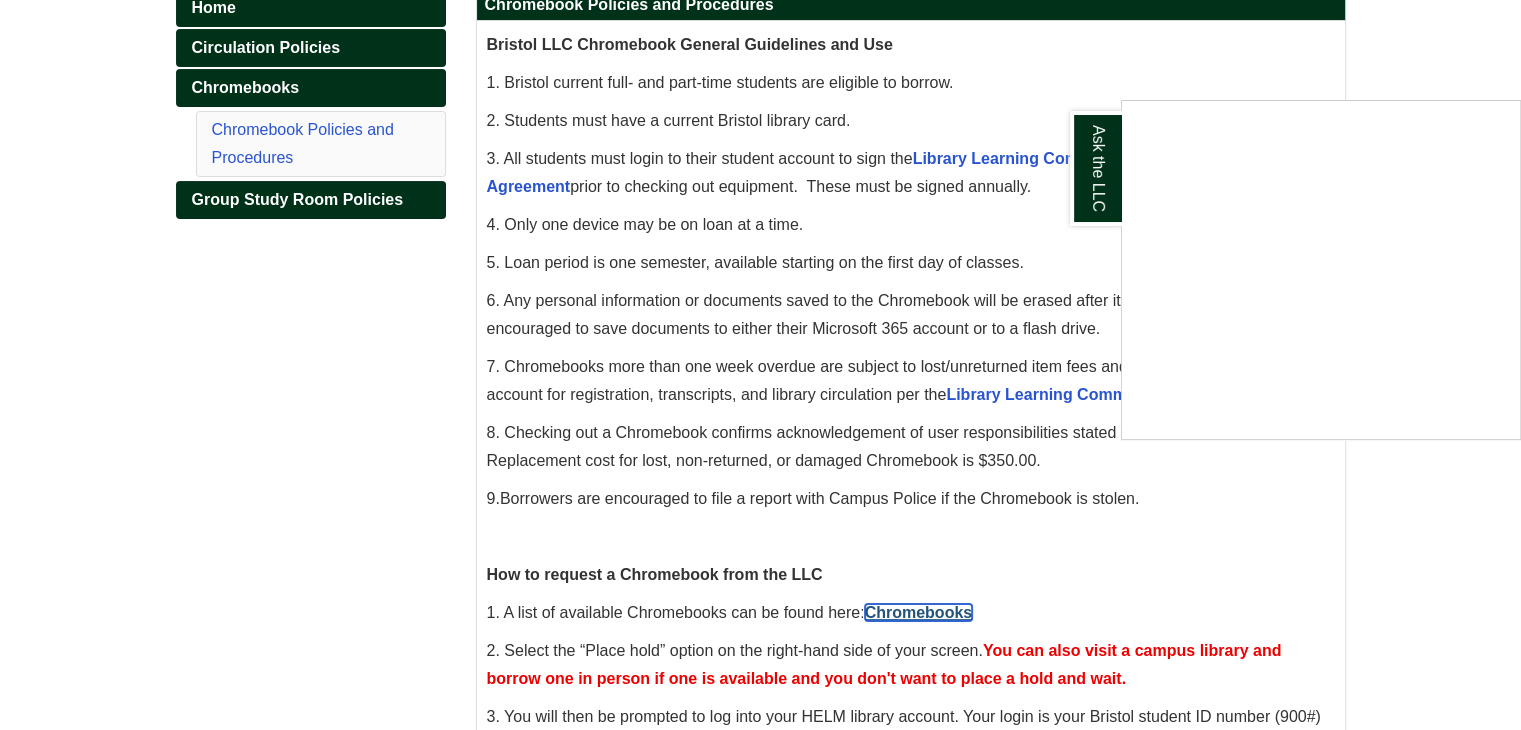 scroll, scrollTop: 100, scrollLeft: 0, axis: vertical 